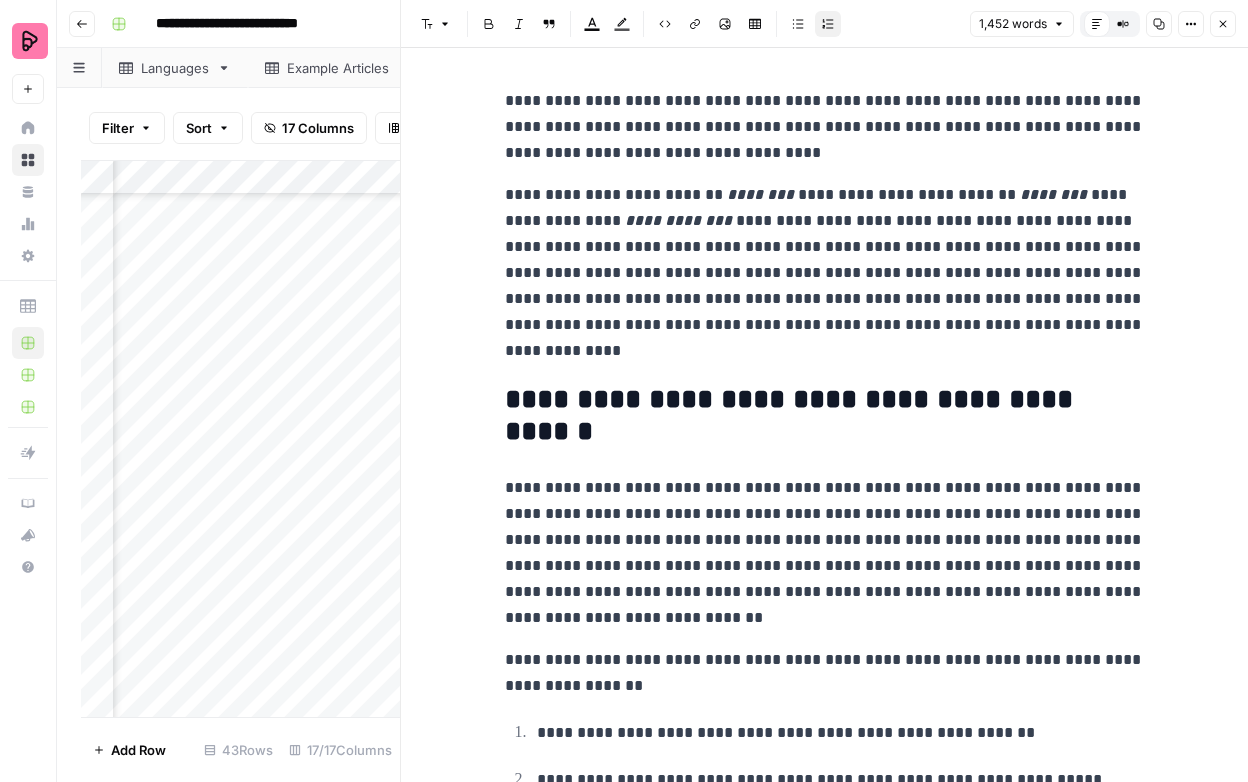 scroll, scrollTop: 0, scrollLeft: 0, axis: both 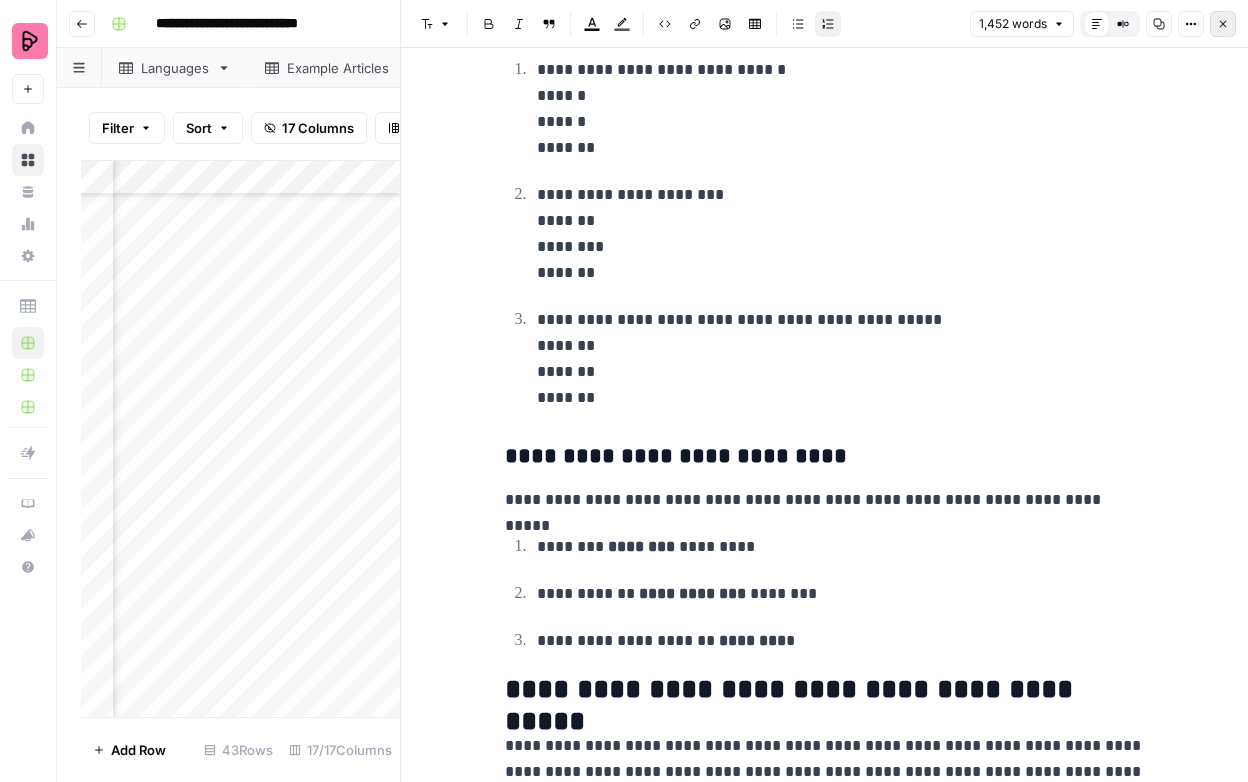 click 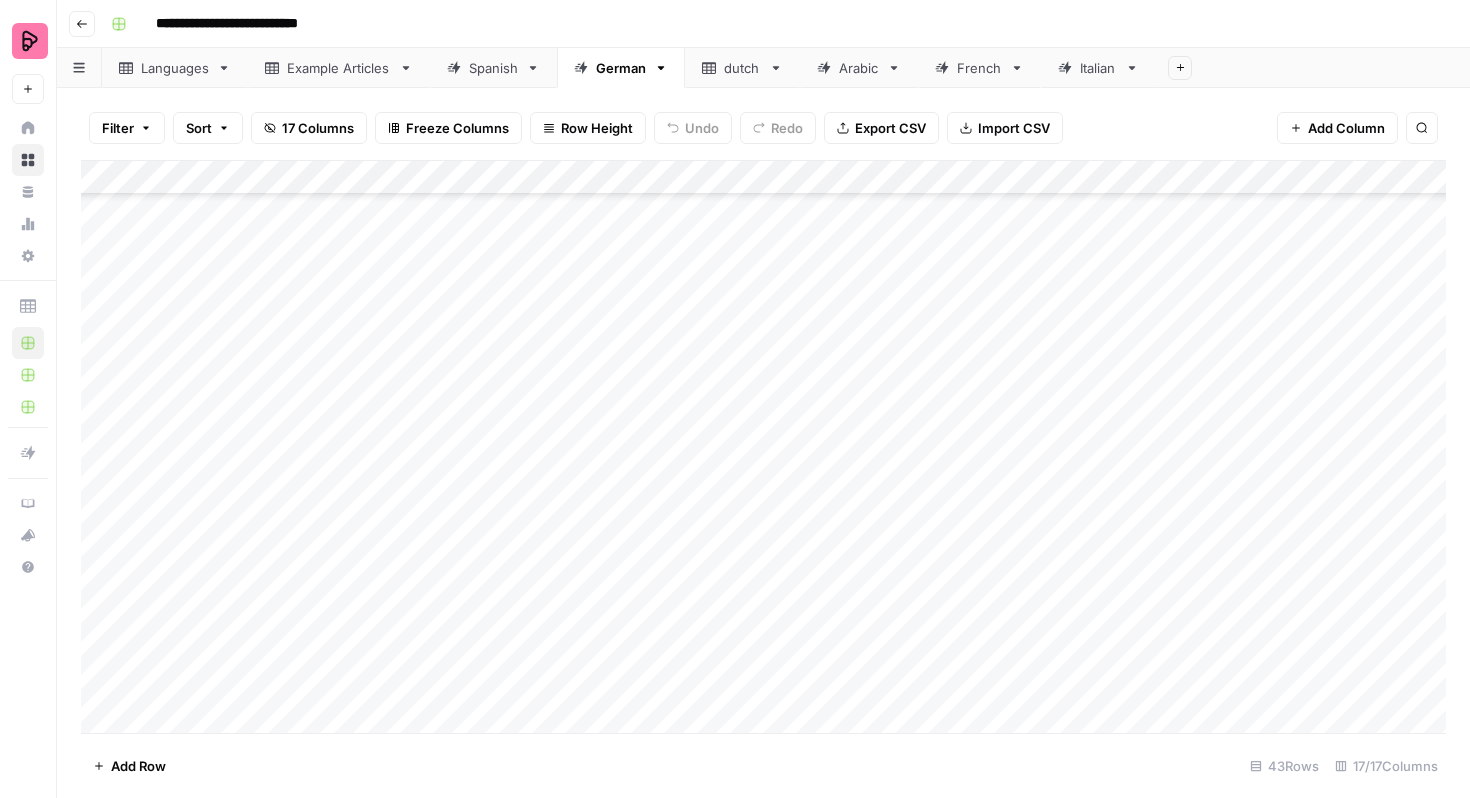 scroll, scrollTop: 956, scrollLeft: 0, axis: vertical 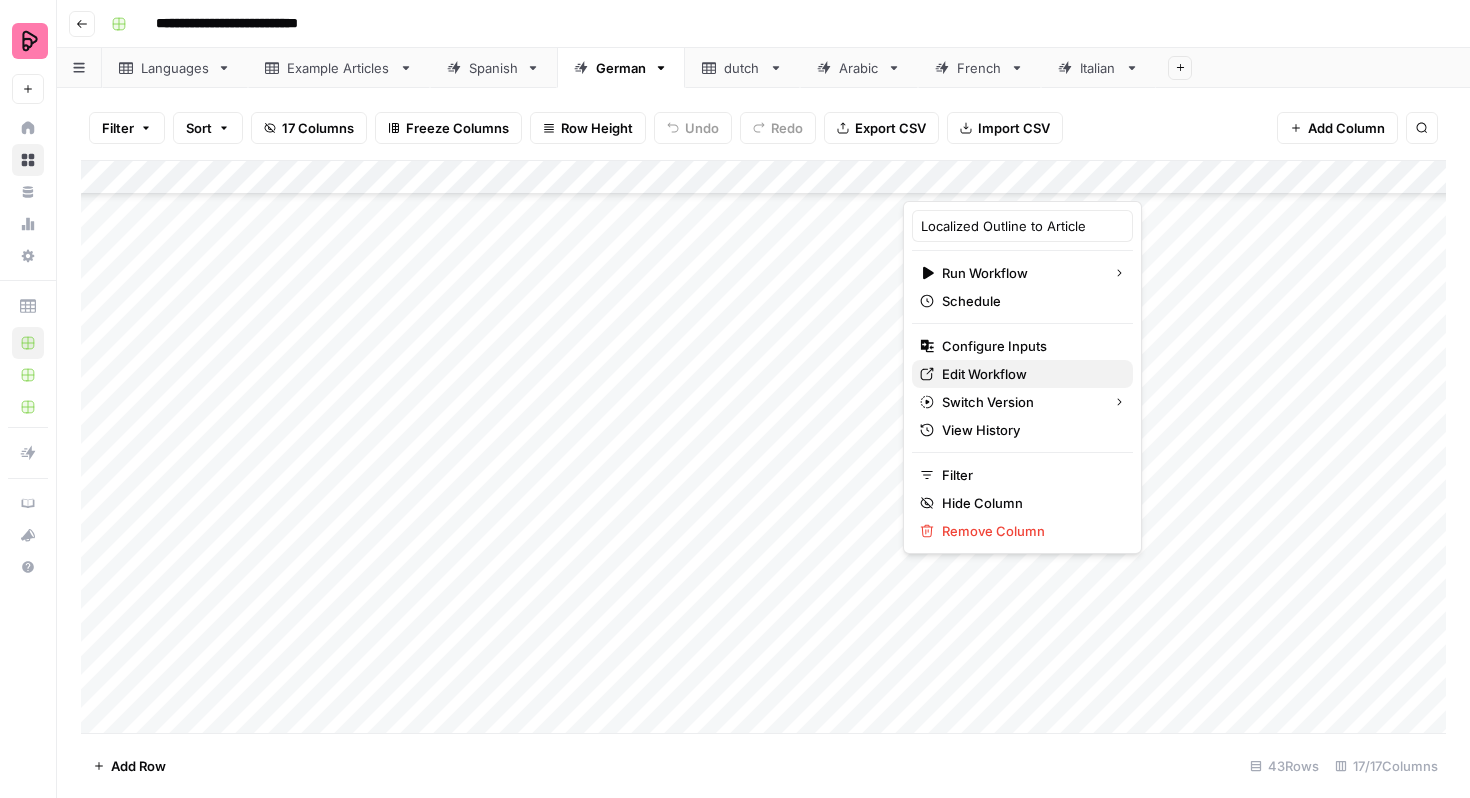 click on "Edit Workflow" at bounding box center [984, 374] 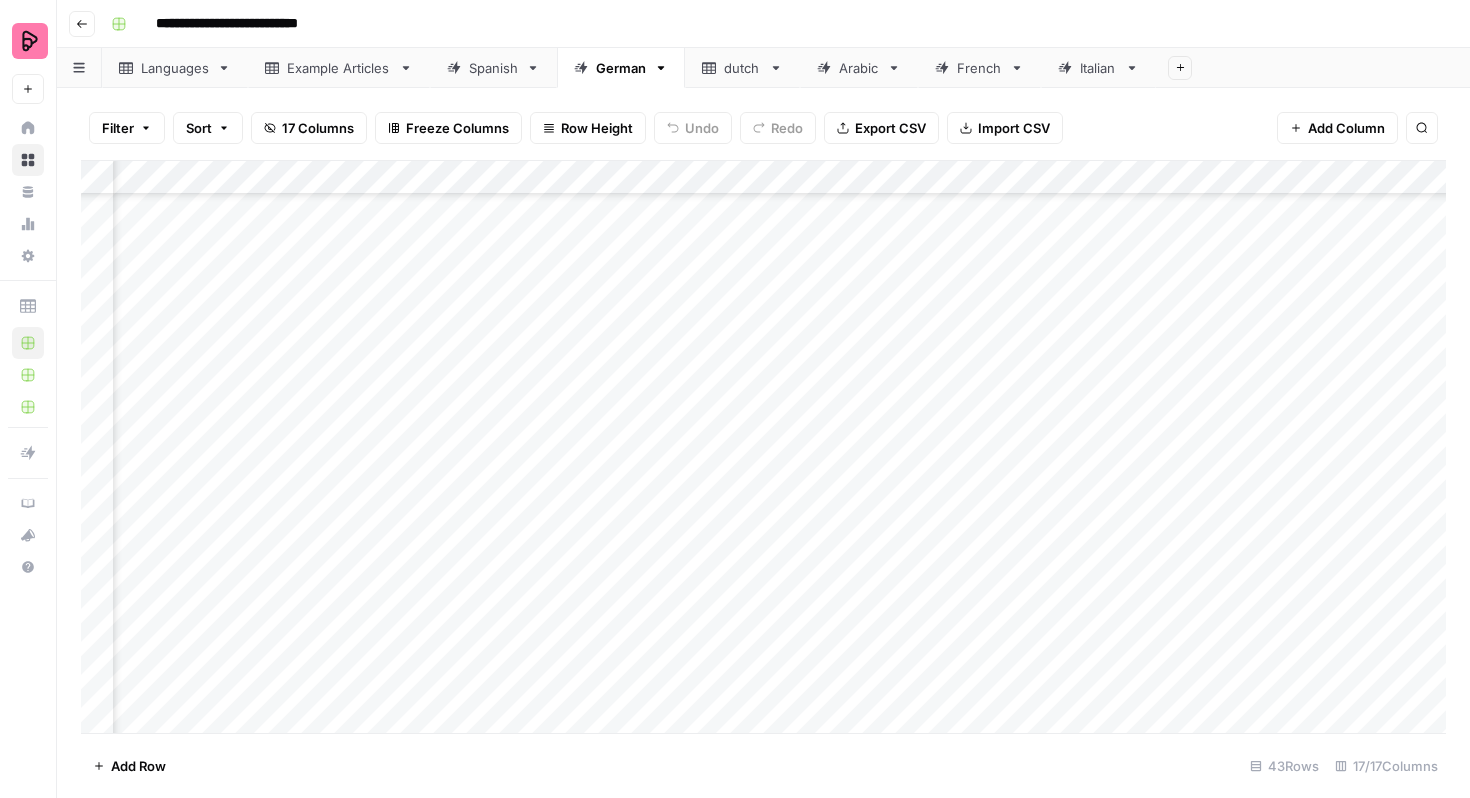 scroll, scrollTop: 956, scrollLeft: 314, axis: both 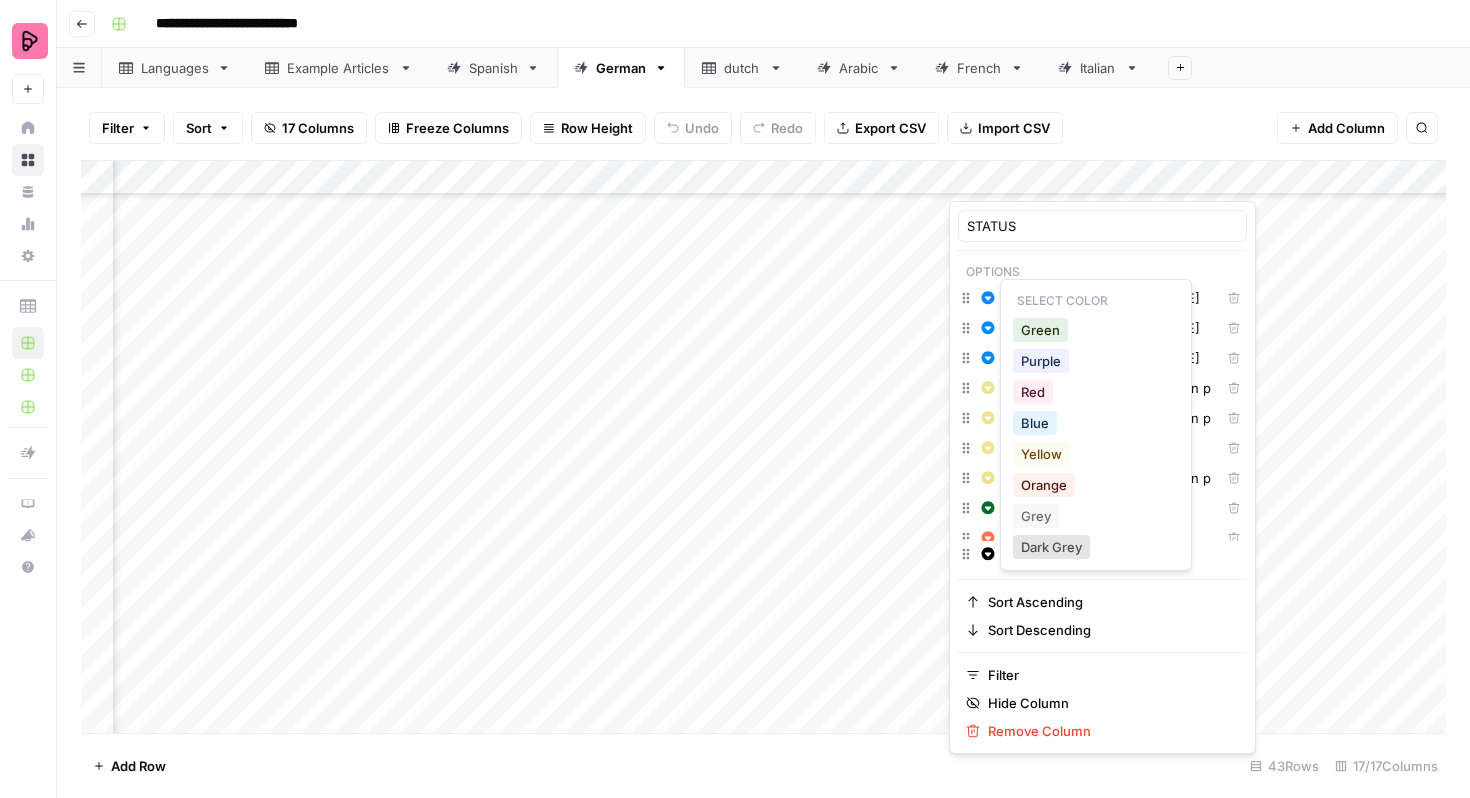 click on "Blue" at bounding box center [1096, 422] 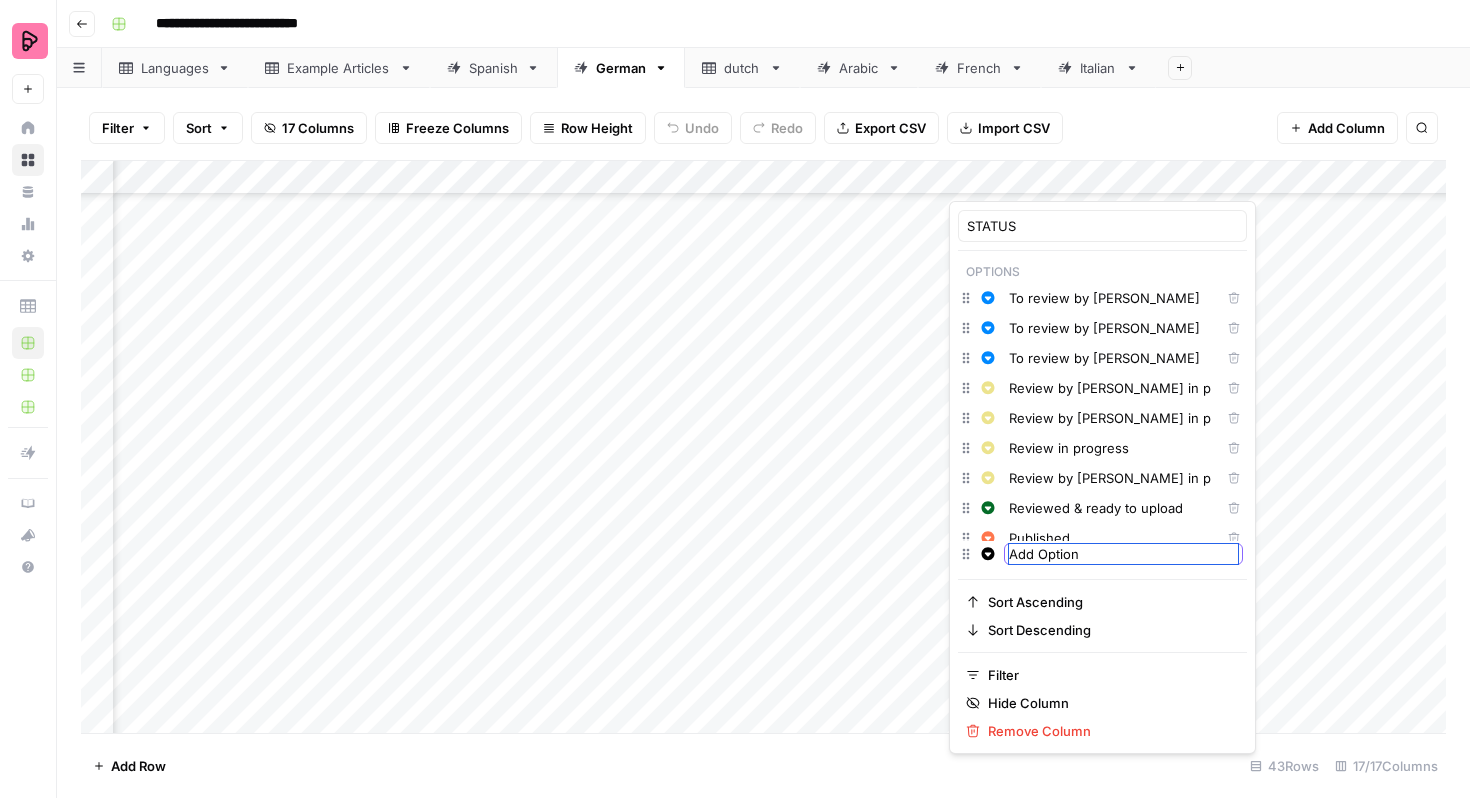 click on "Add Option" at bounding box center [1123, 554] 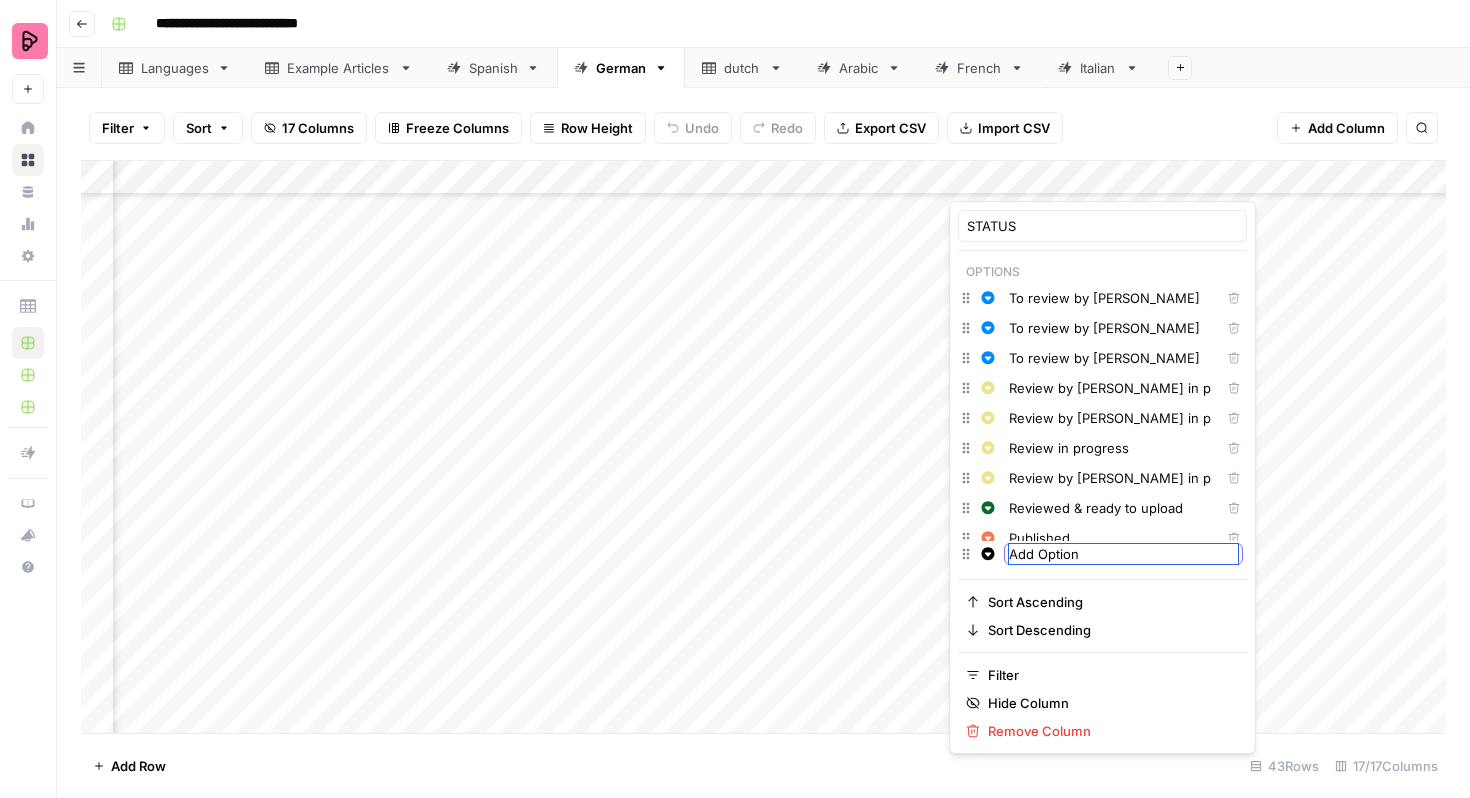 drag, startPoint x: 1089, startPoint y: 551, endPoint x: 1006, endPoint y: 550, distance: 83.00603 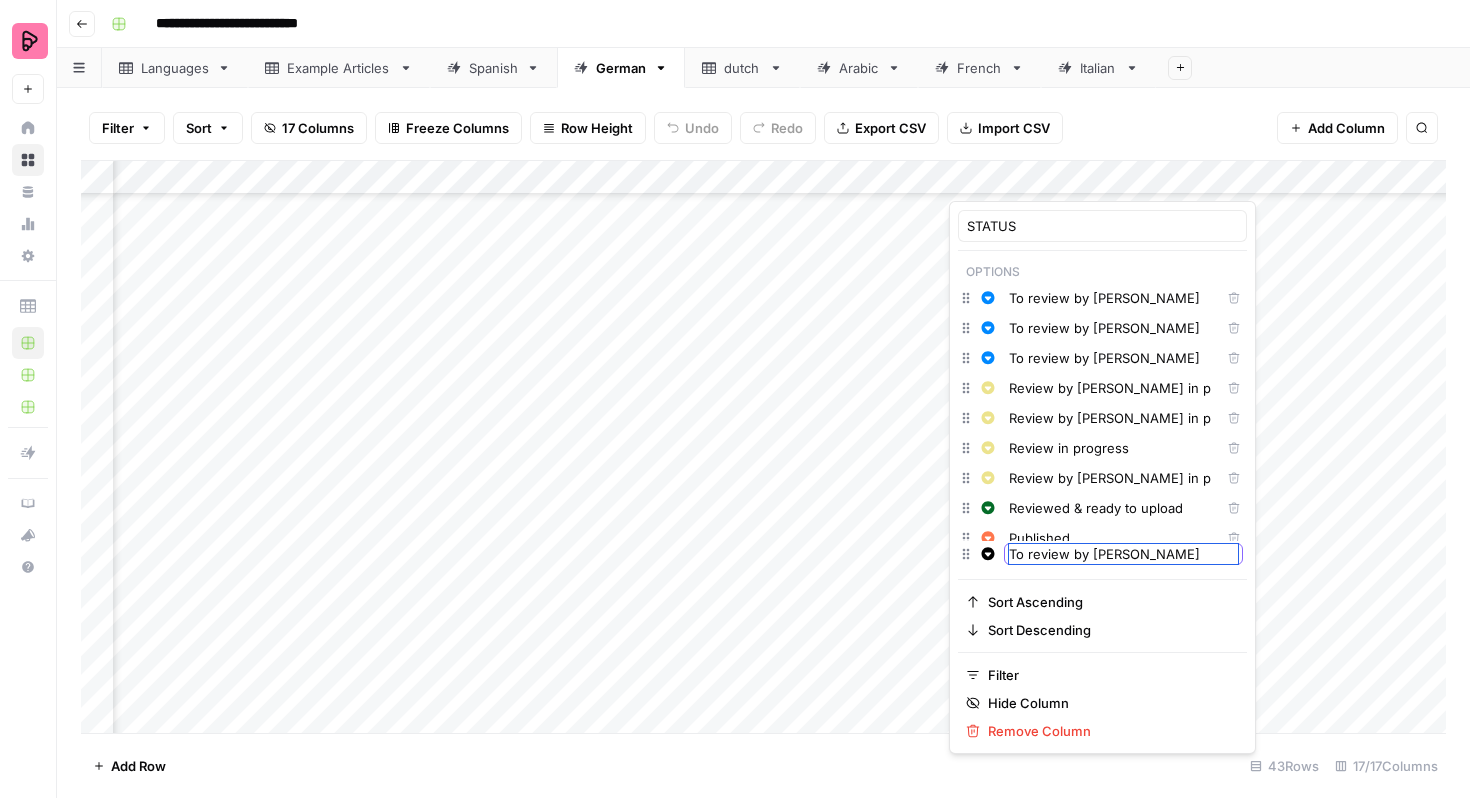 type on "To review by [PERSON_NAME]" 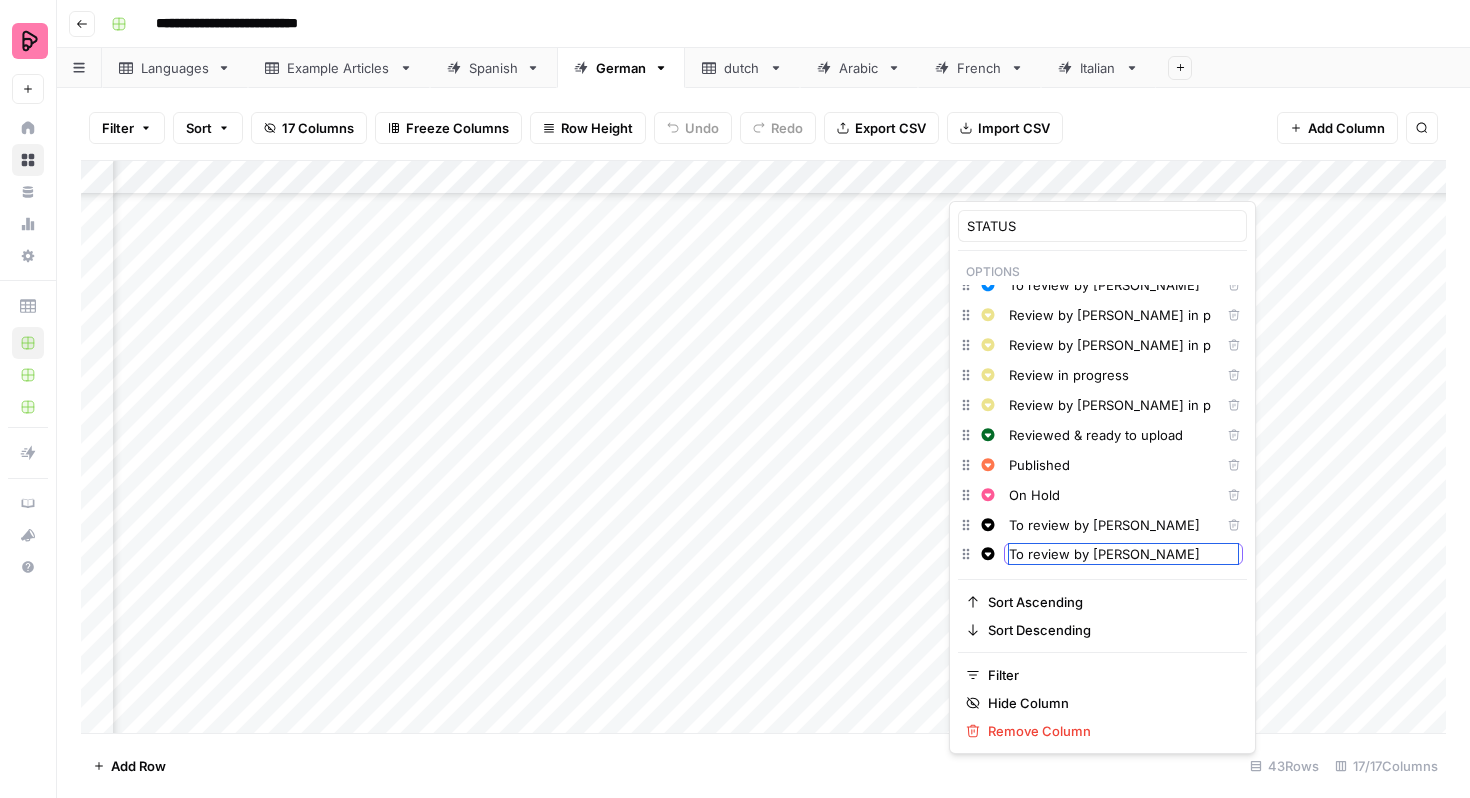 scroll, scrollTop: 74, scrollLeft: 0, axis: vertical 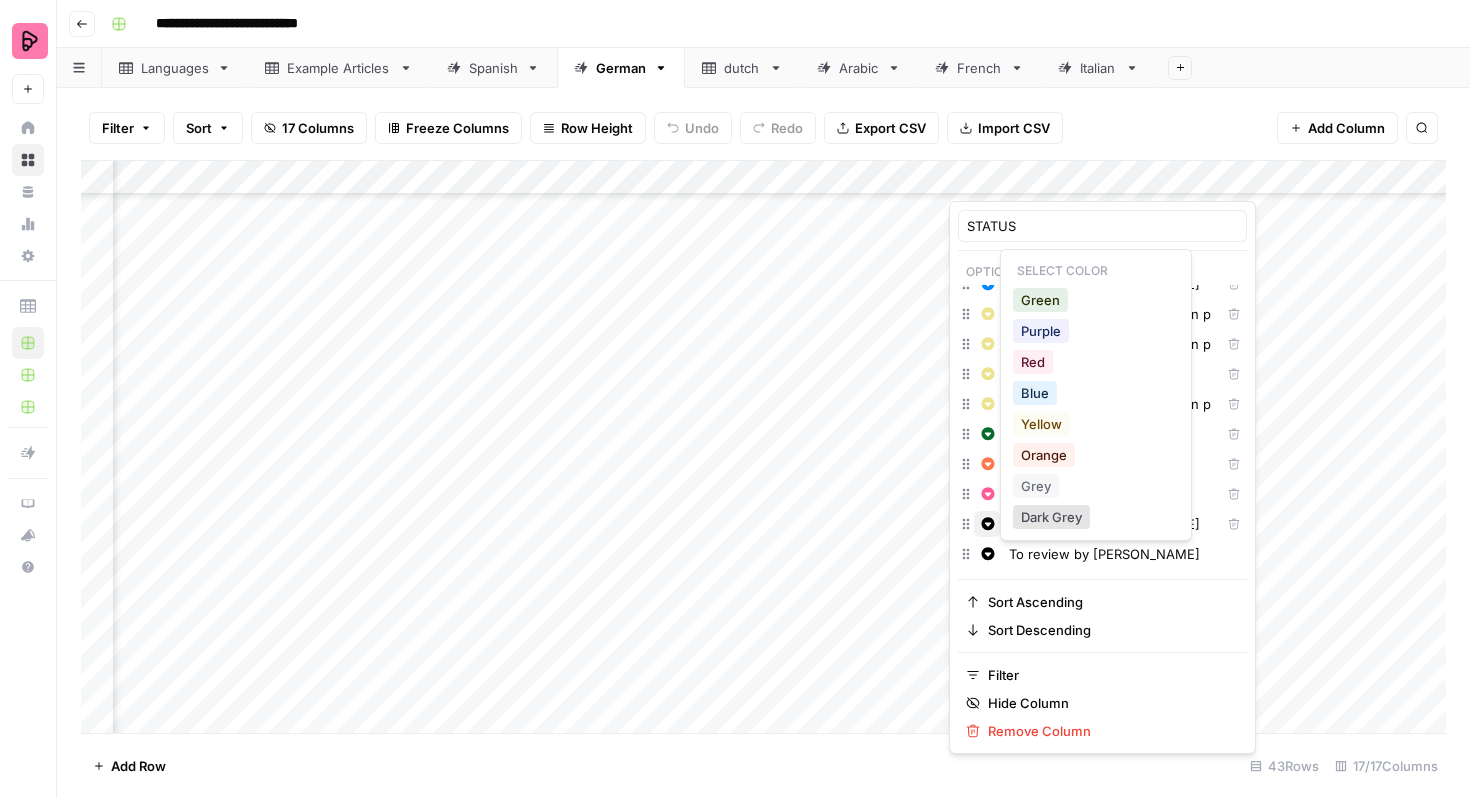 click 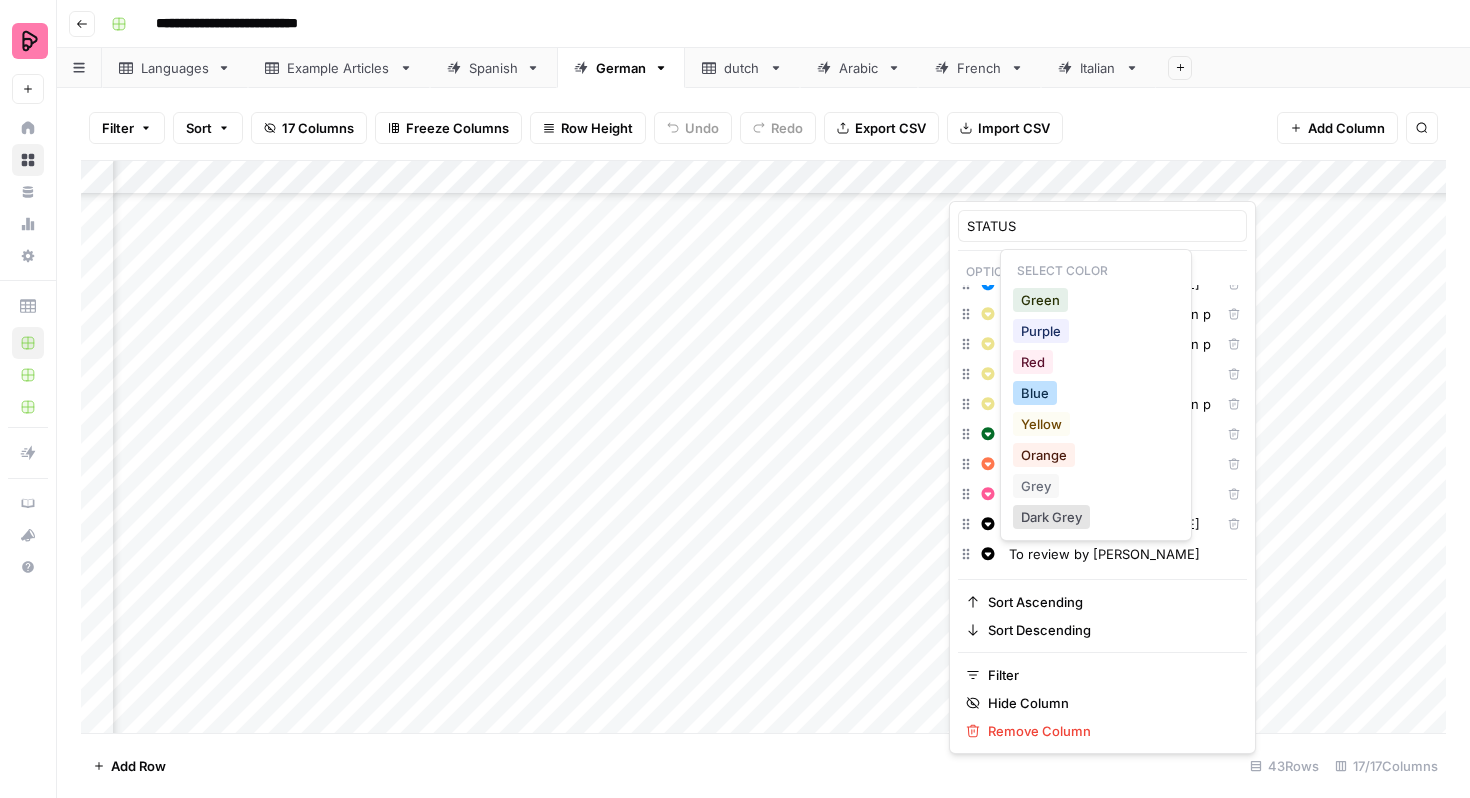 click on "Blue" at bounding box center (1035, 393) 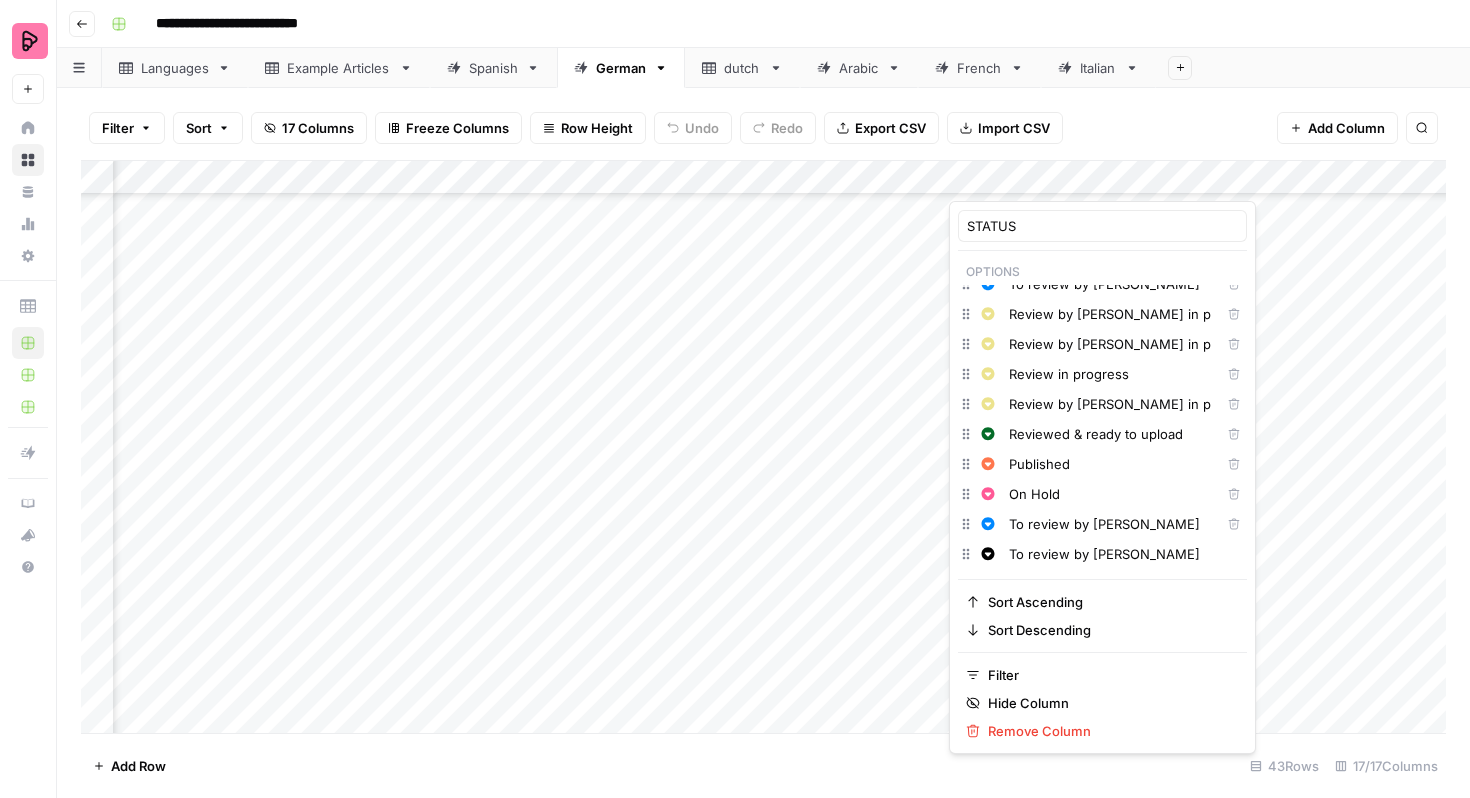click on "Add Column" at bounding box center (763, 447) 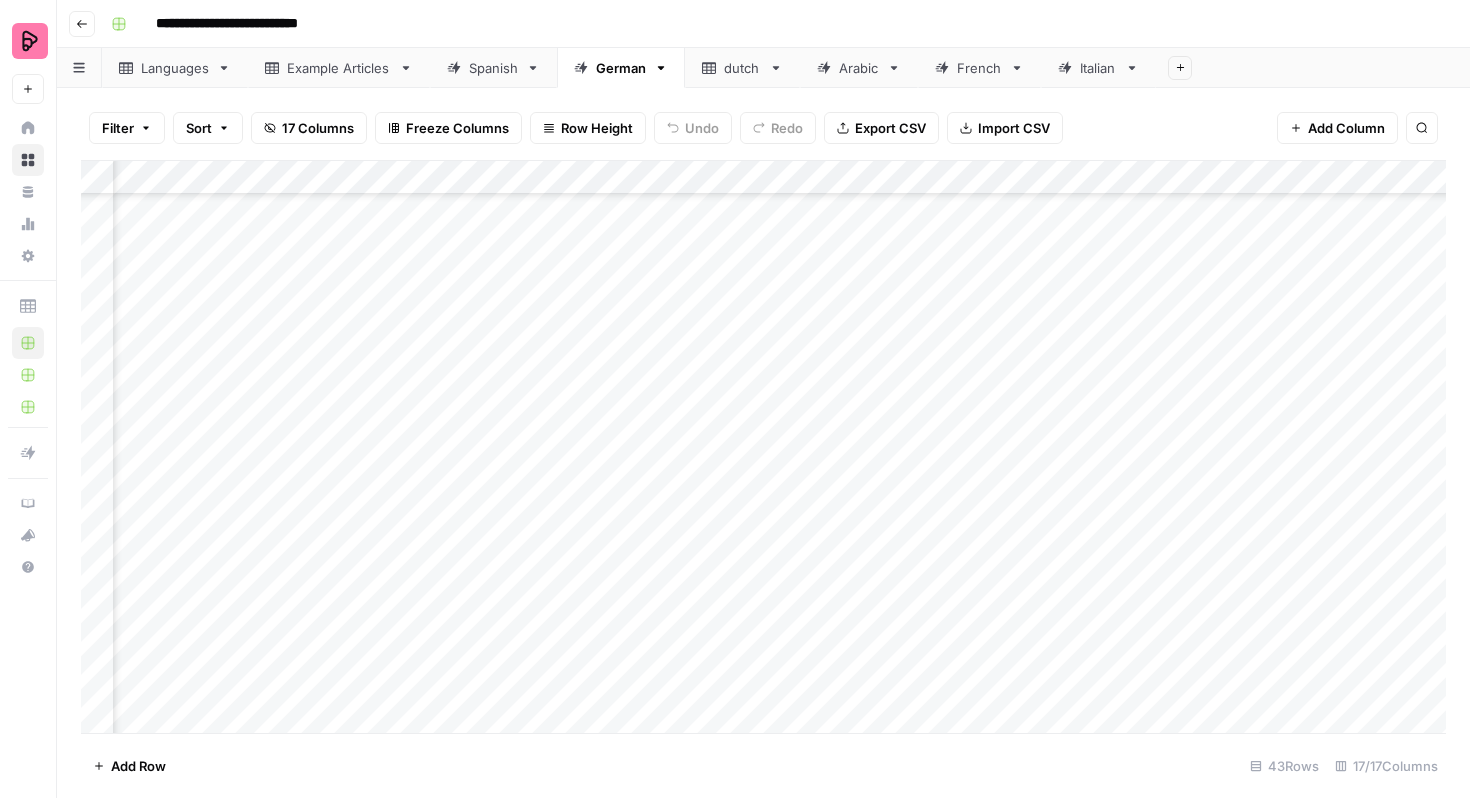 click on "Add Column" at bounding box center [763, 447] 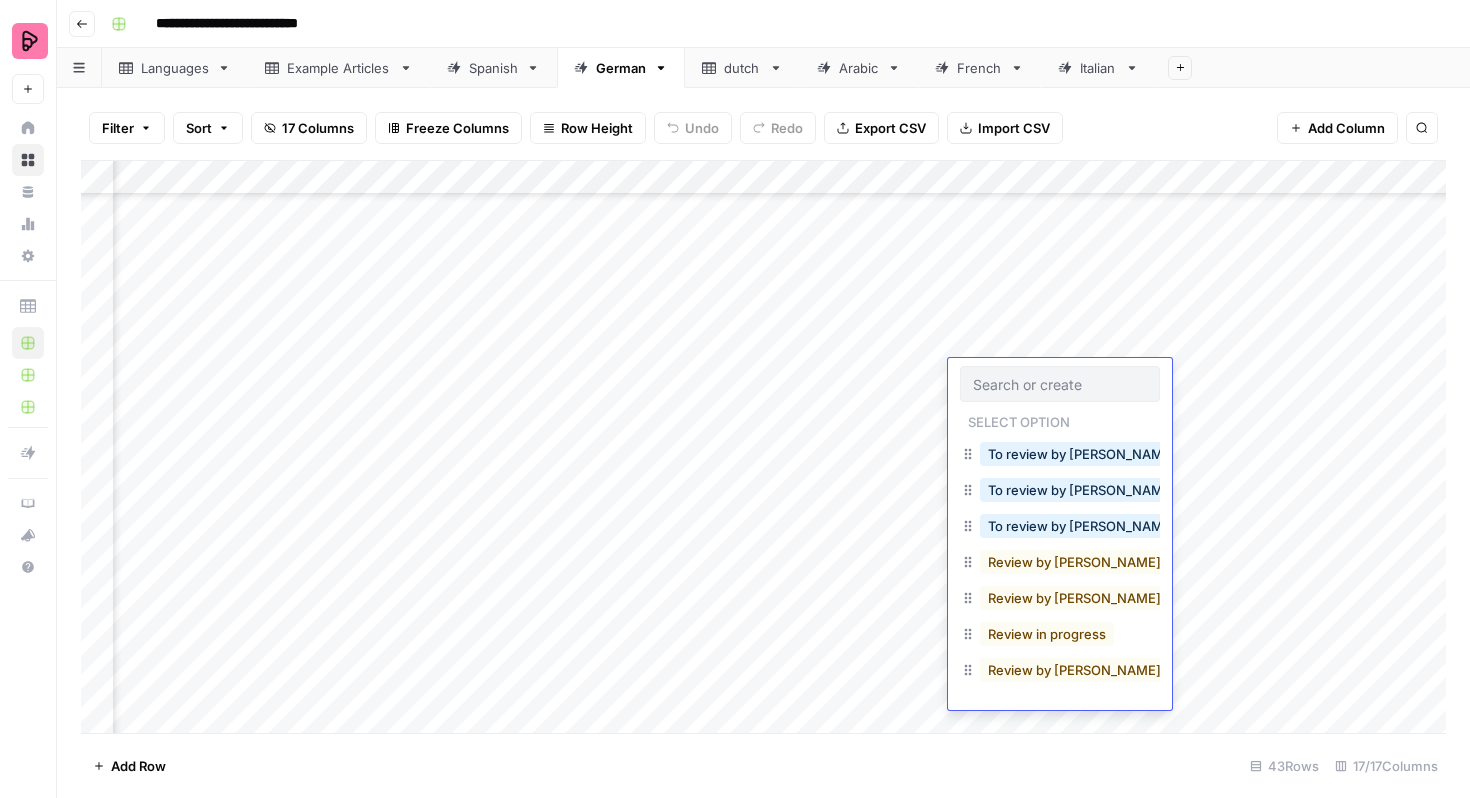 scroll, scrollTop: 140, scrollLeft: 0, axis: vertical 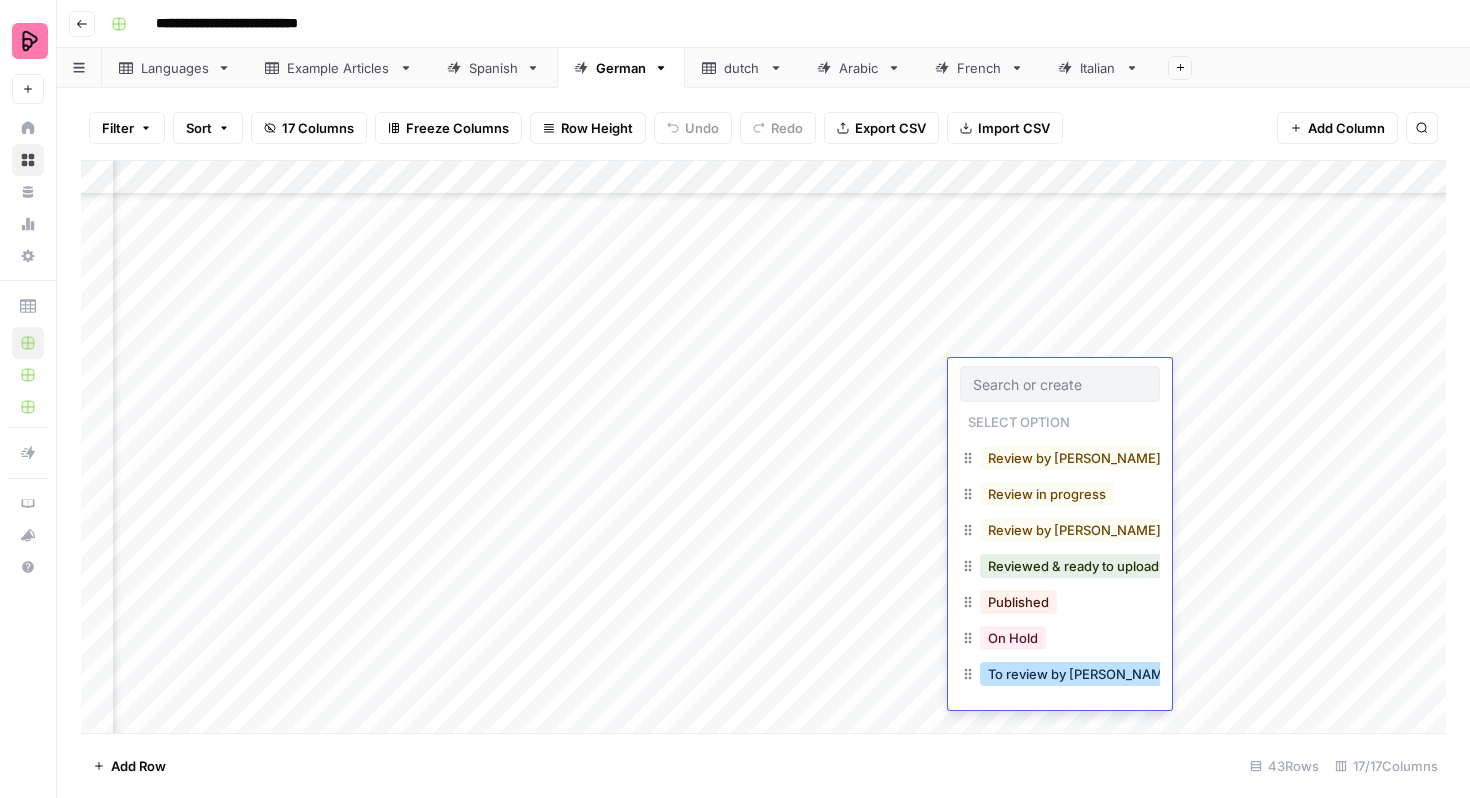 click on "To review by [PERSON_NAME]" at bounding box center [1082, 674] 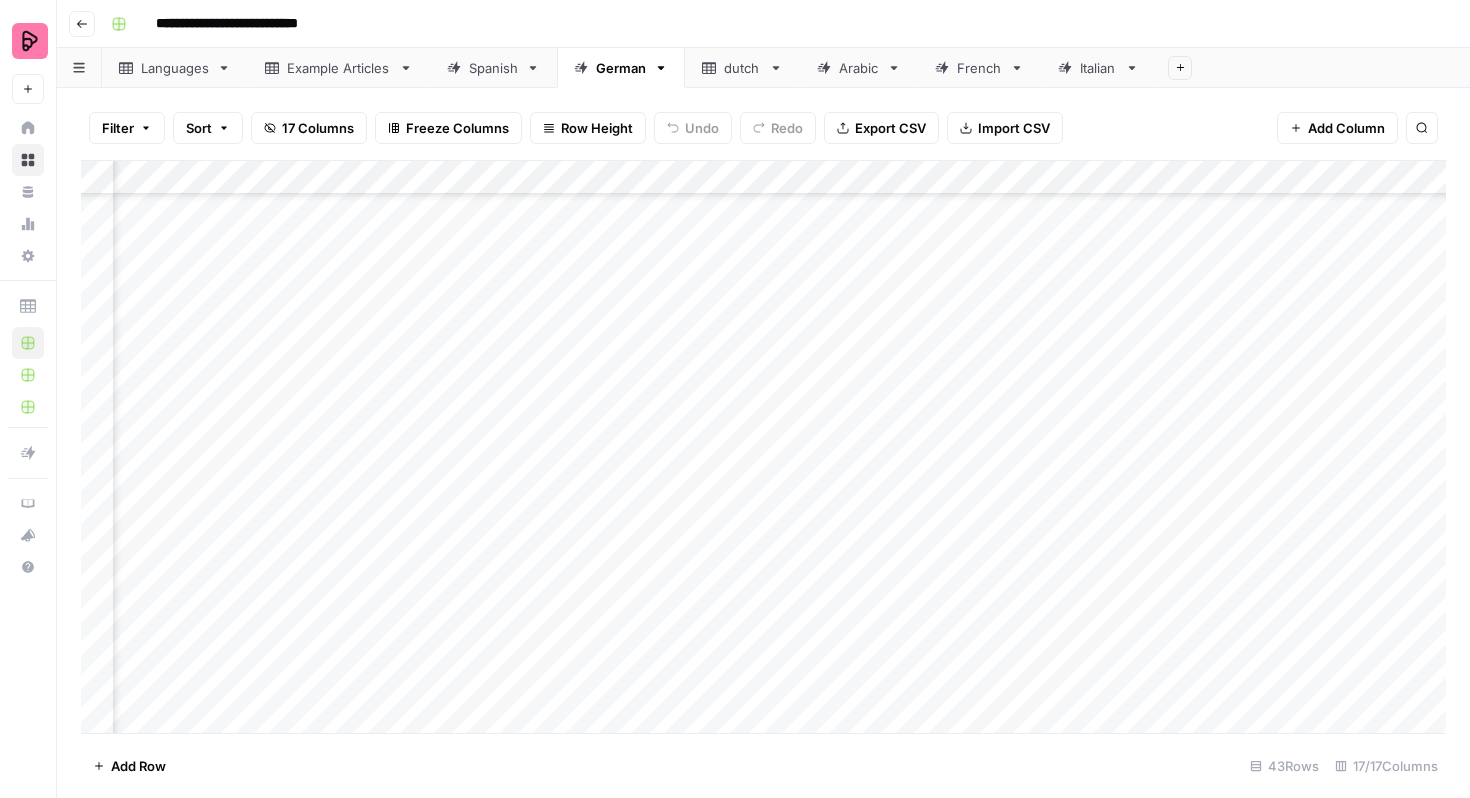 click on "Add Column" at bounding box center [763, 447] 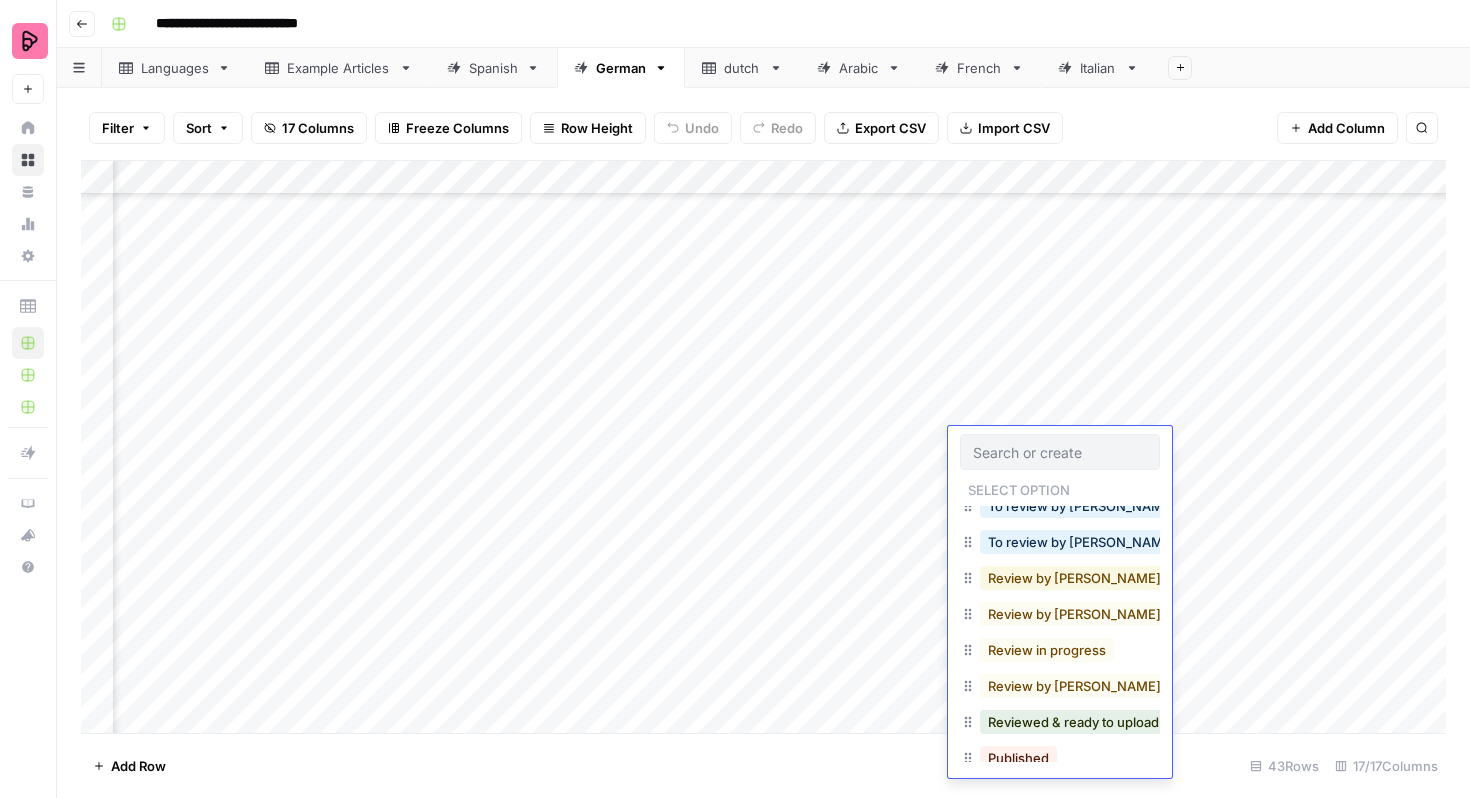 scroll, scrollTop: 140, scrollLeft: 0, axis: vertical 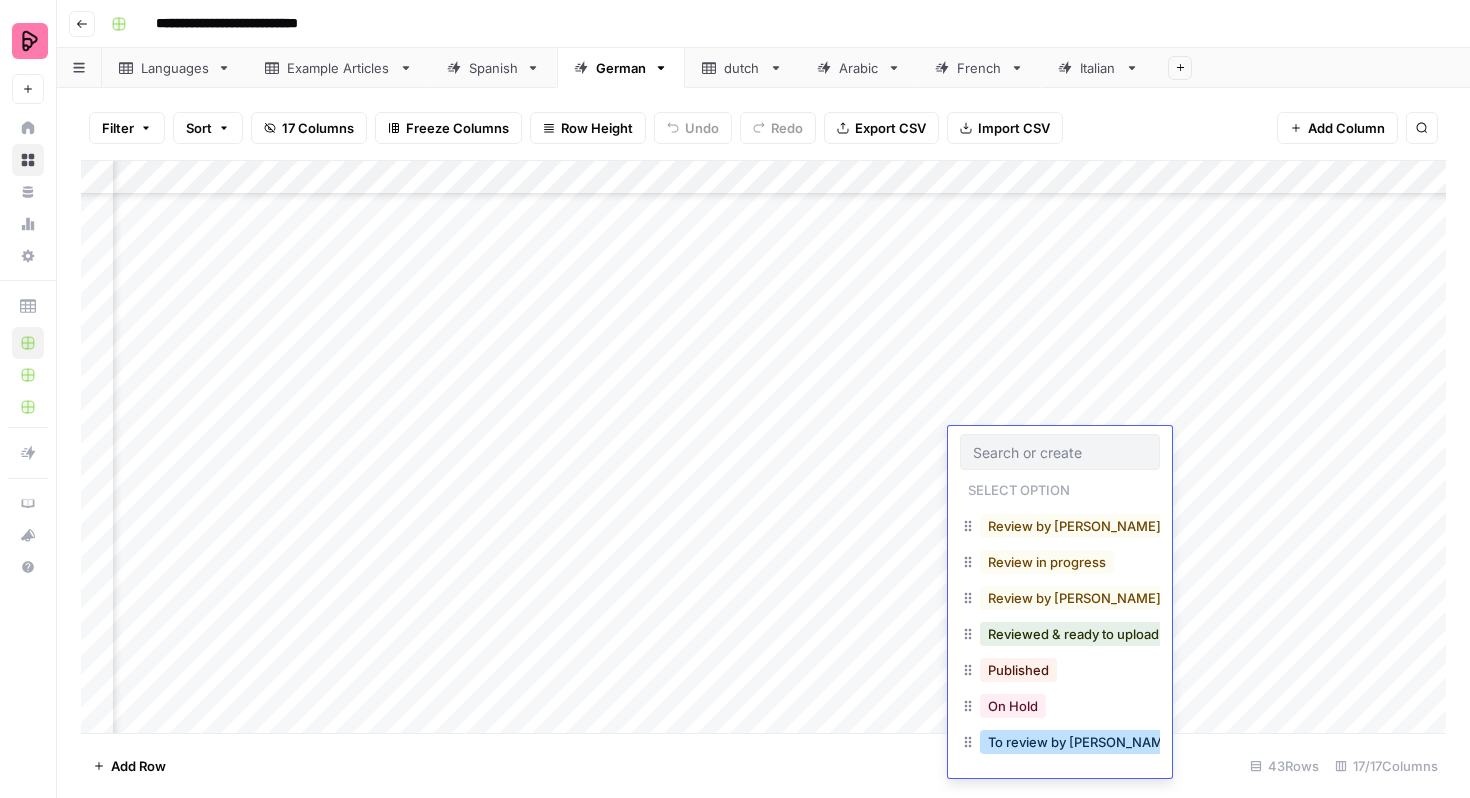 click on "To review by [PERSON_NAME]" at bounding box center (1082, 742) 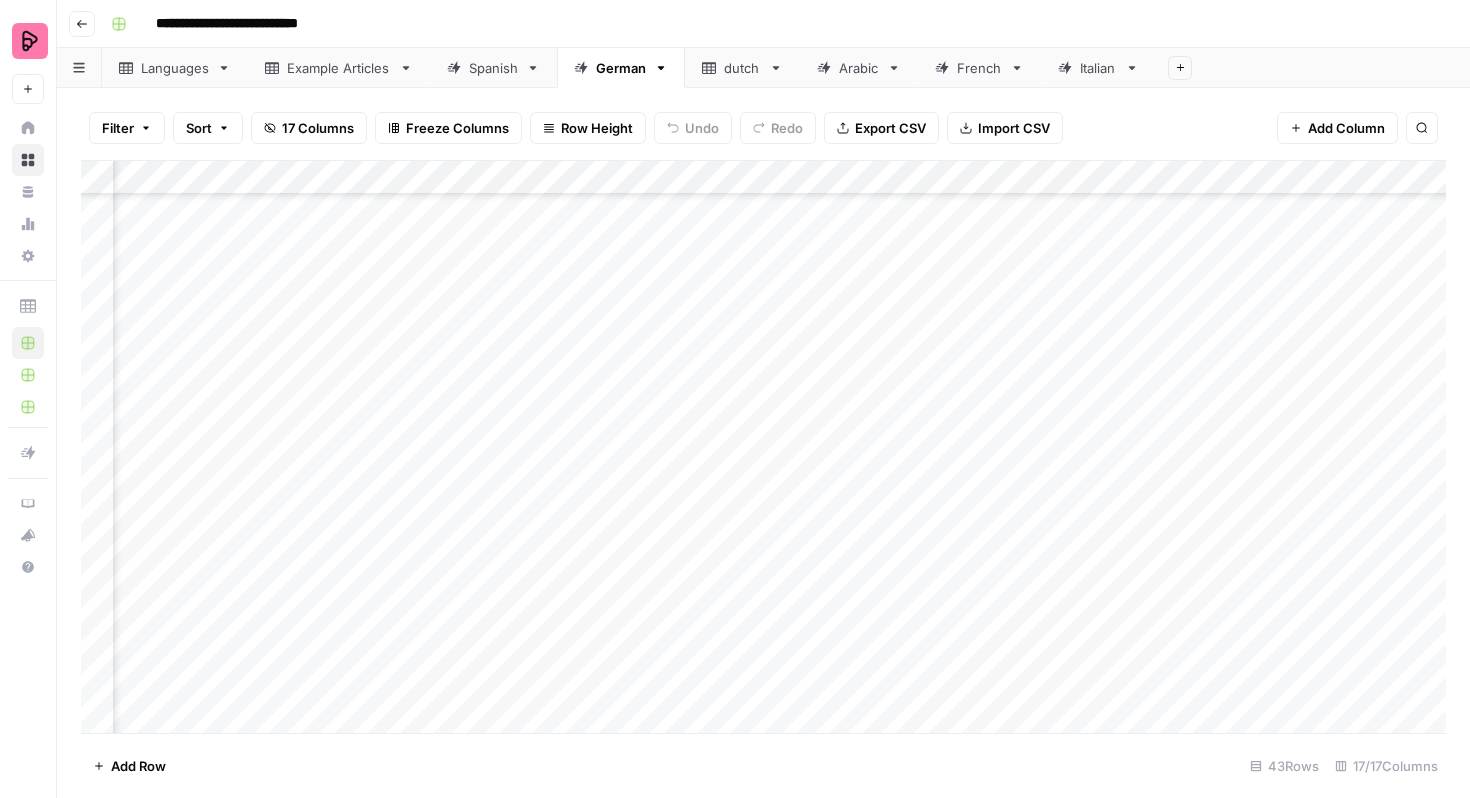 click on "Add Column" at bounding box center (763, 447) 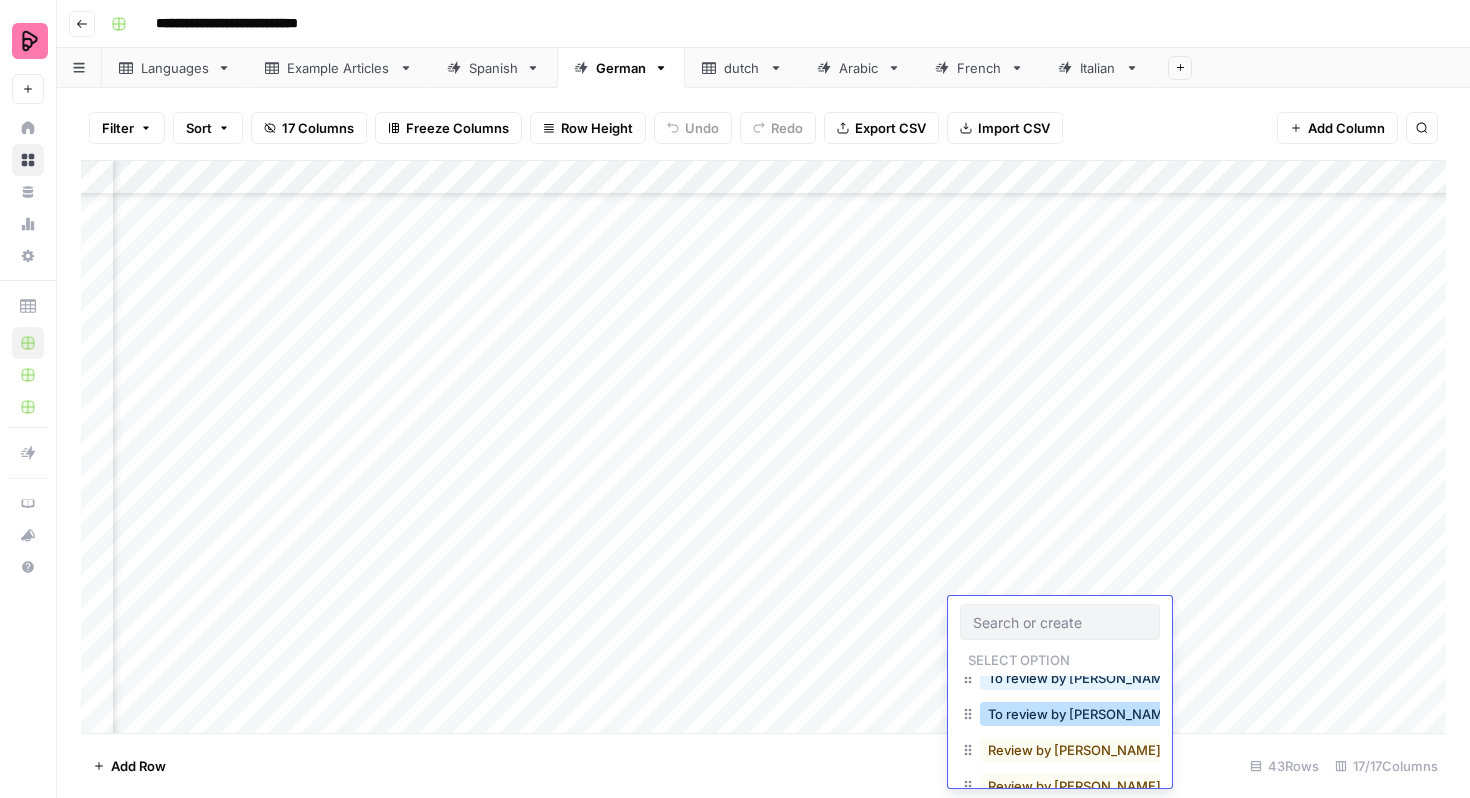 scroll, scrollTop: 140, scrollLeft: 0, axis: vertical 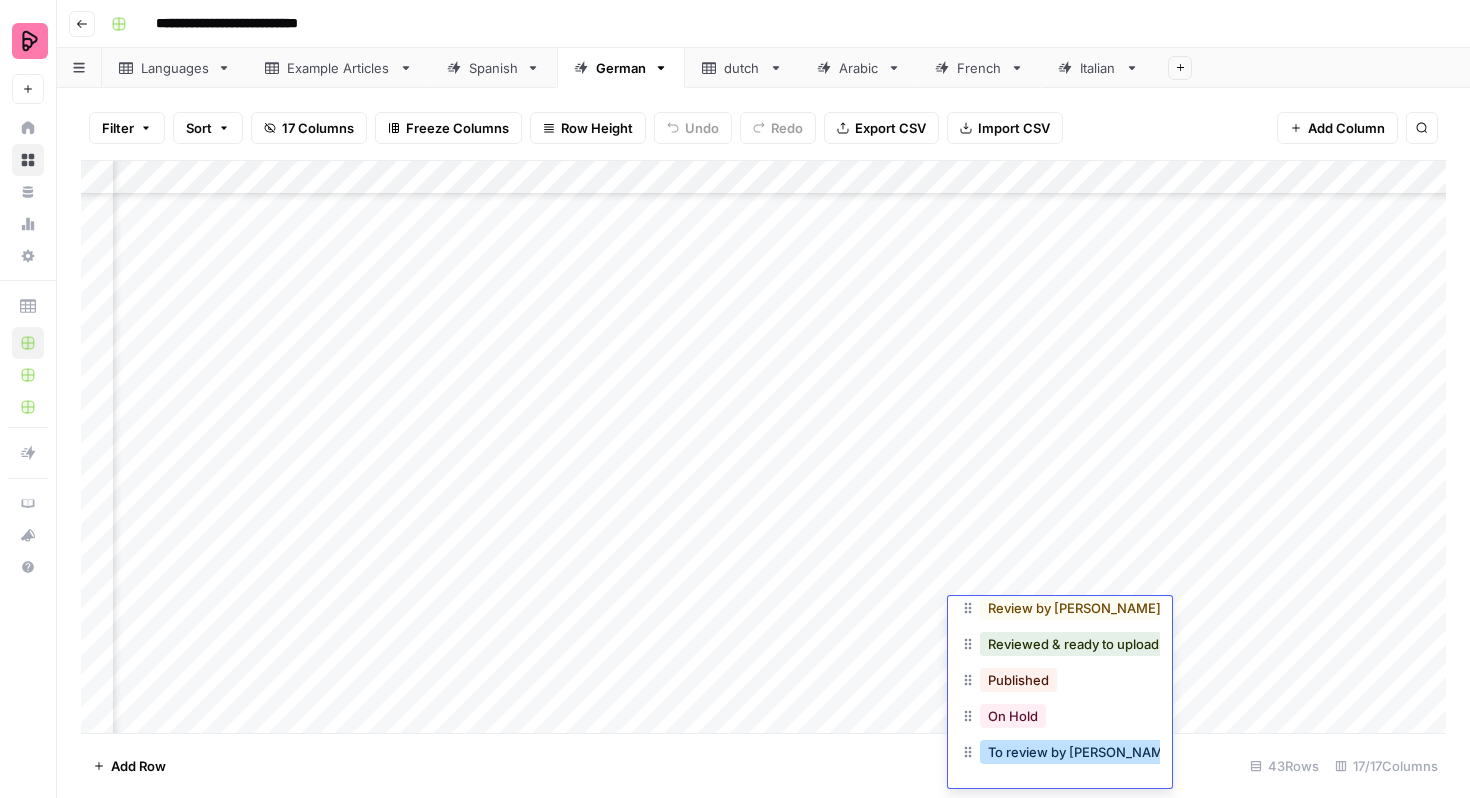click on "To review by [PERSON_NAME]" at bounding box center [1082, 752] 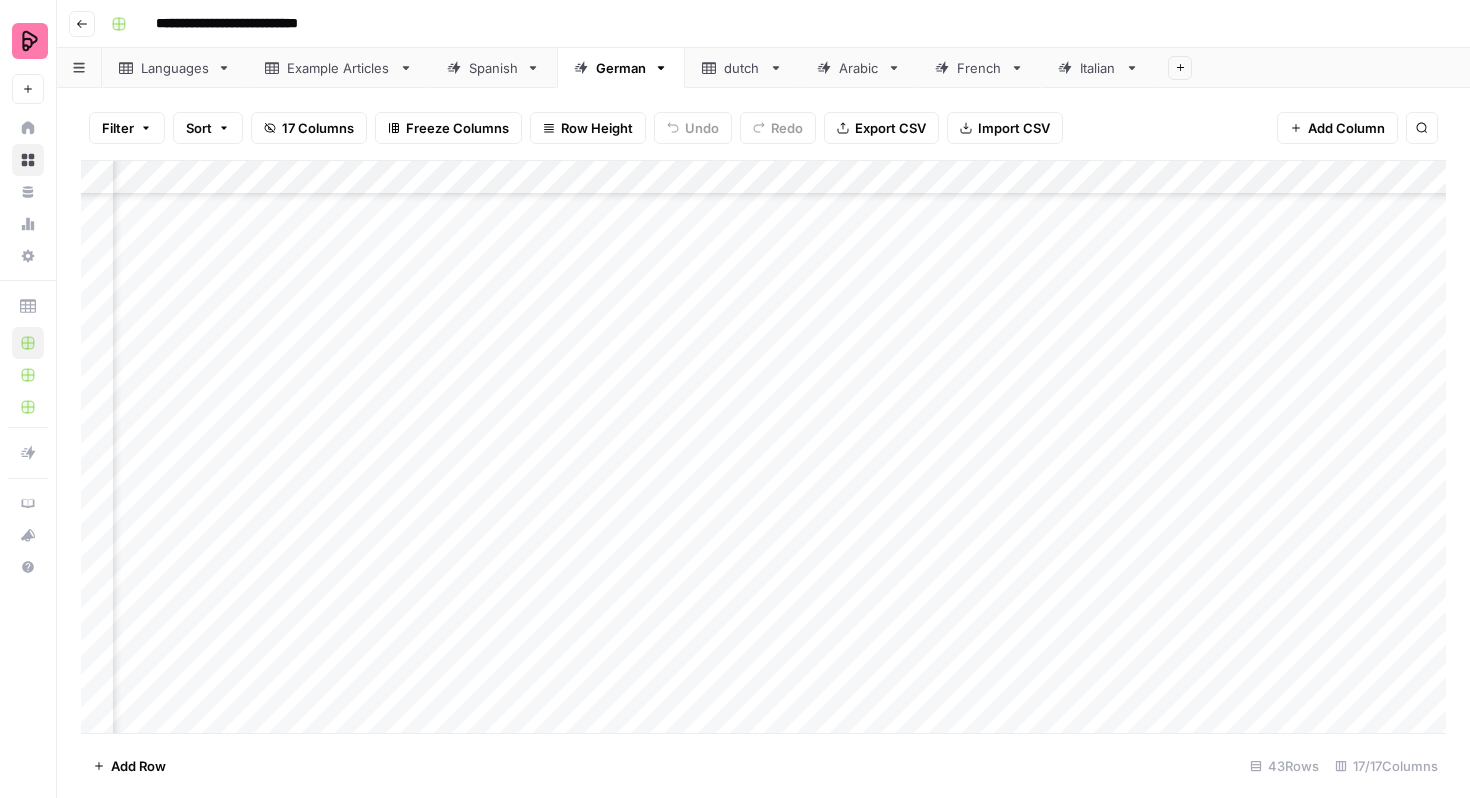 scroll, scrollTop: 956, scrollLeft: 254, axis: both 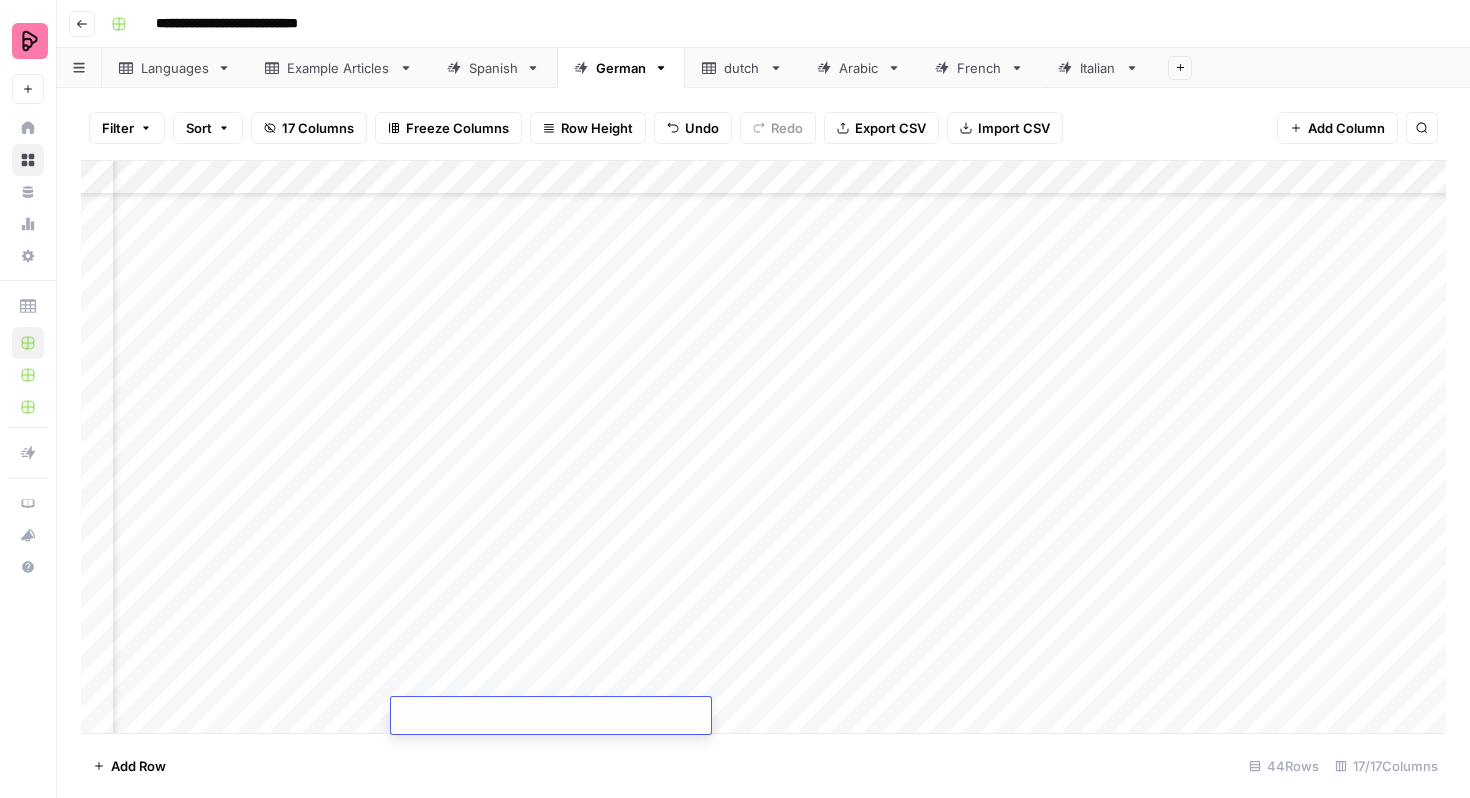 click on "Add Row 44  Rows 17/17  Columns" at bounding box center [763, 765] 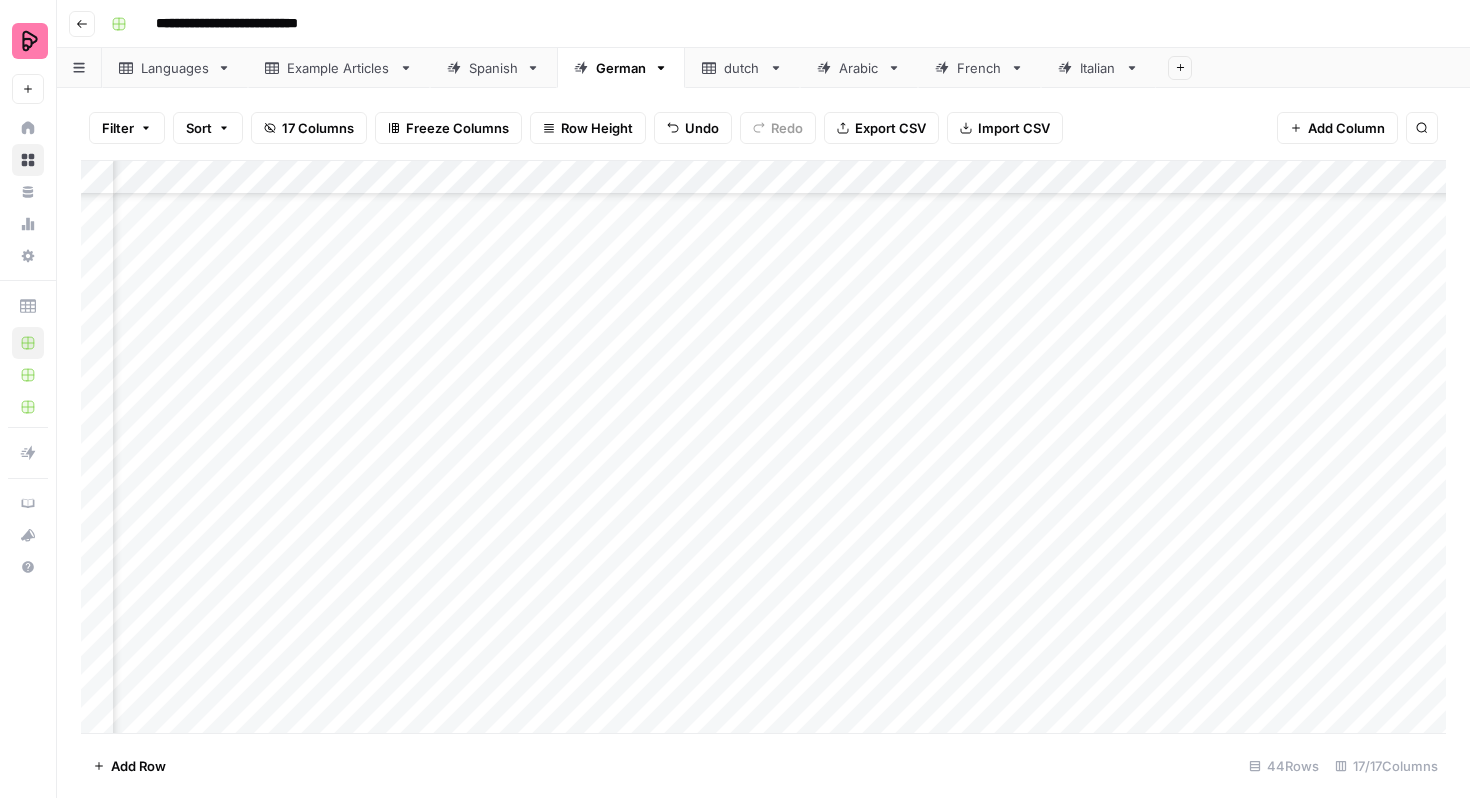 scroll, scrollTop: 957, scrollLeft: 884, axis: both 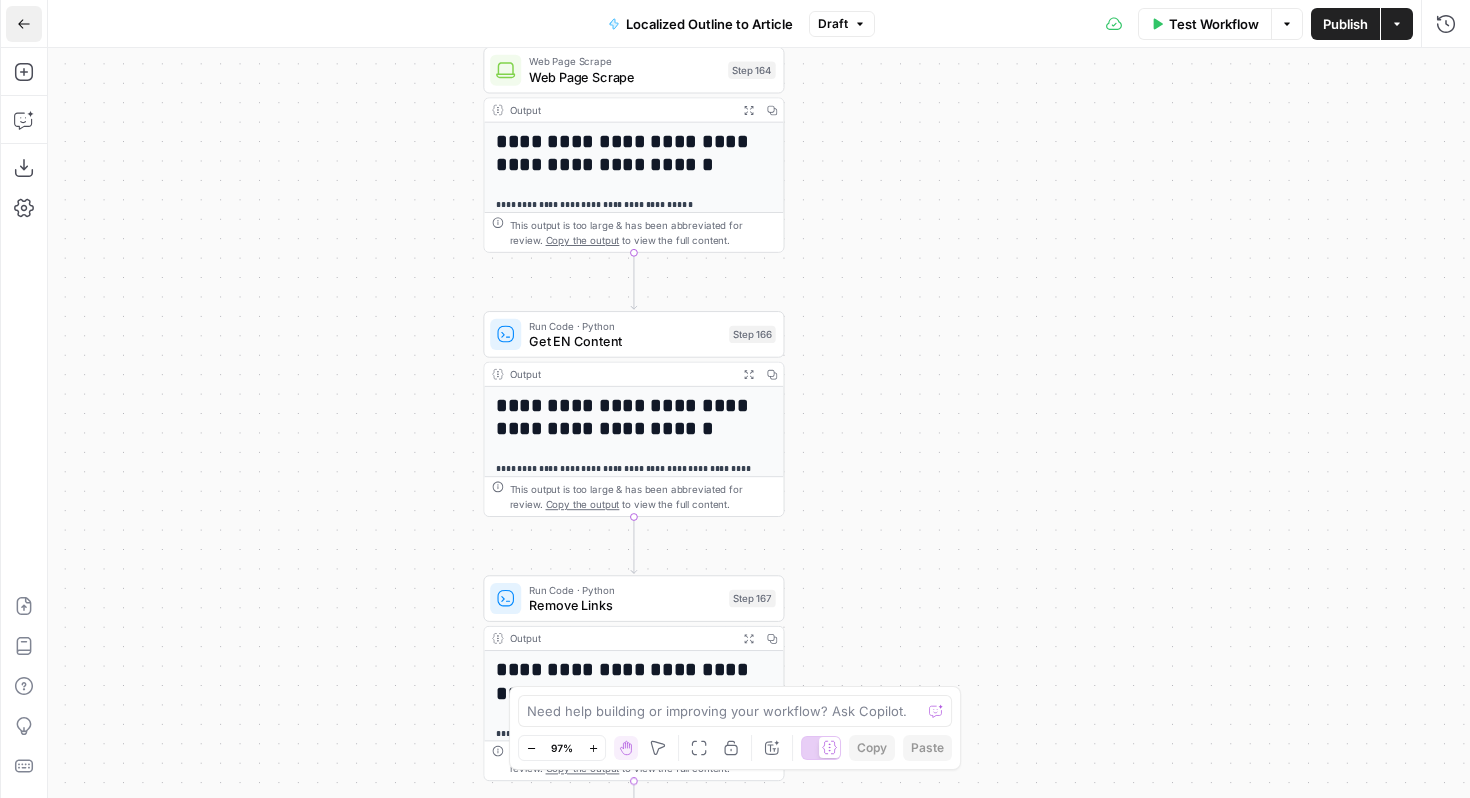 click 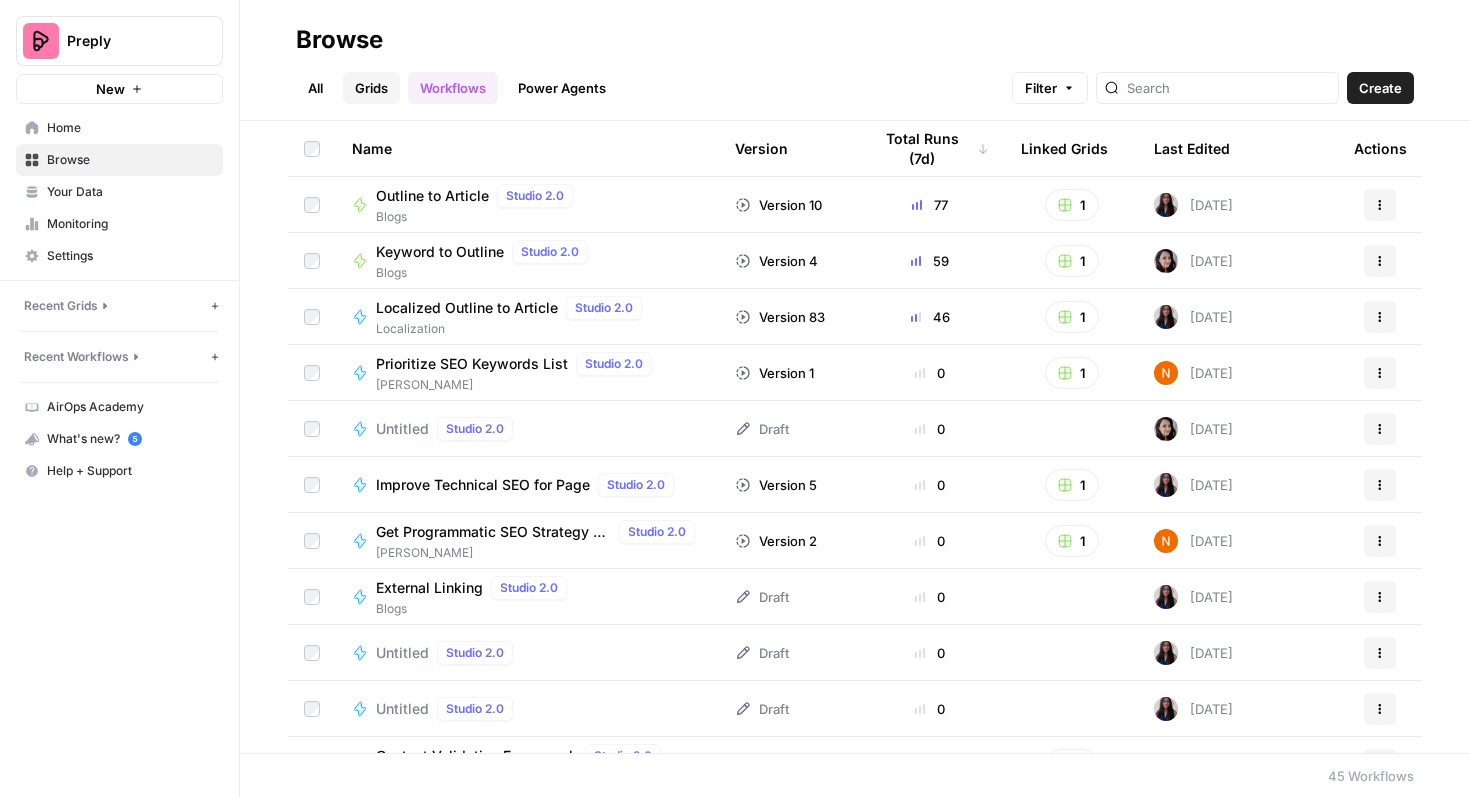 click on "Grids" at bounding box center [371, 88] 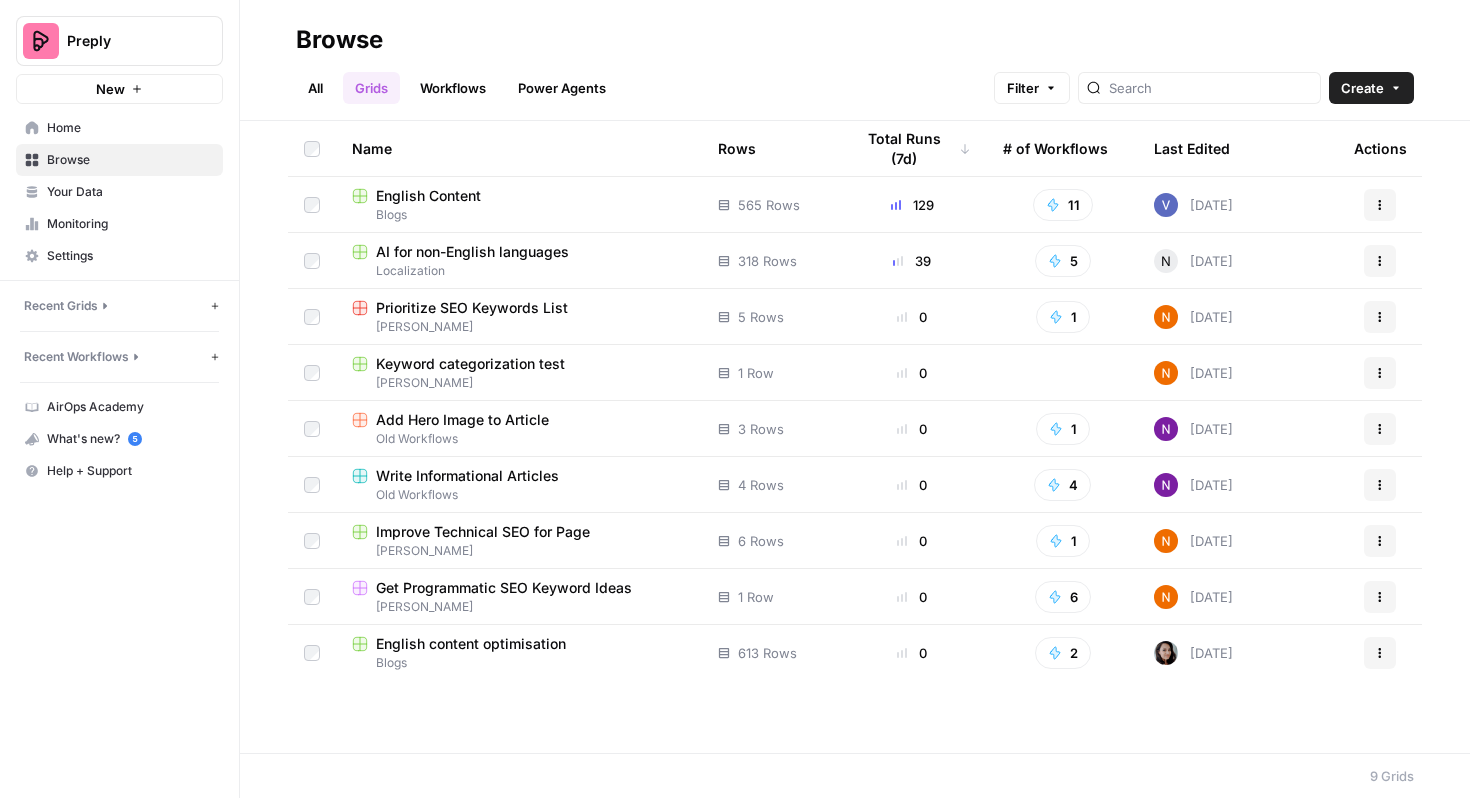 click on "AI for non-English languages" at bounding box center [472, 252] 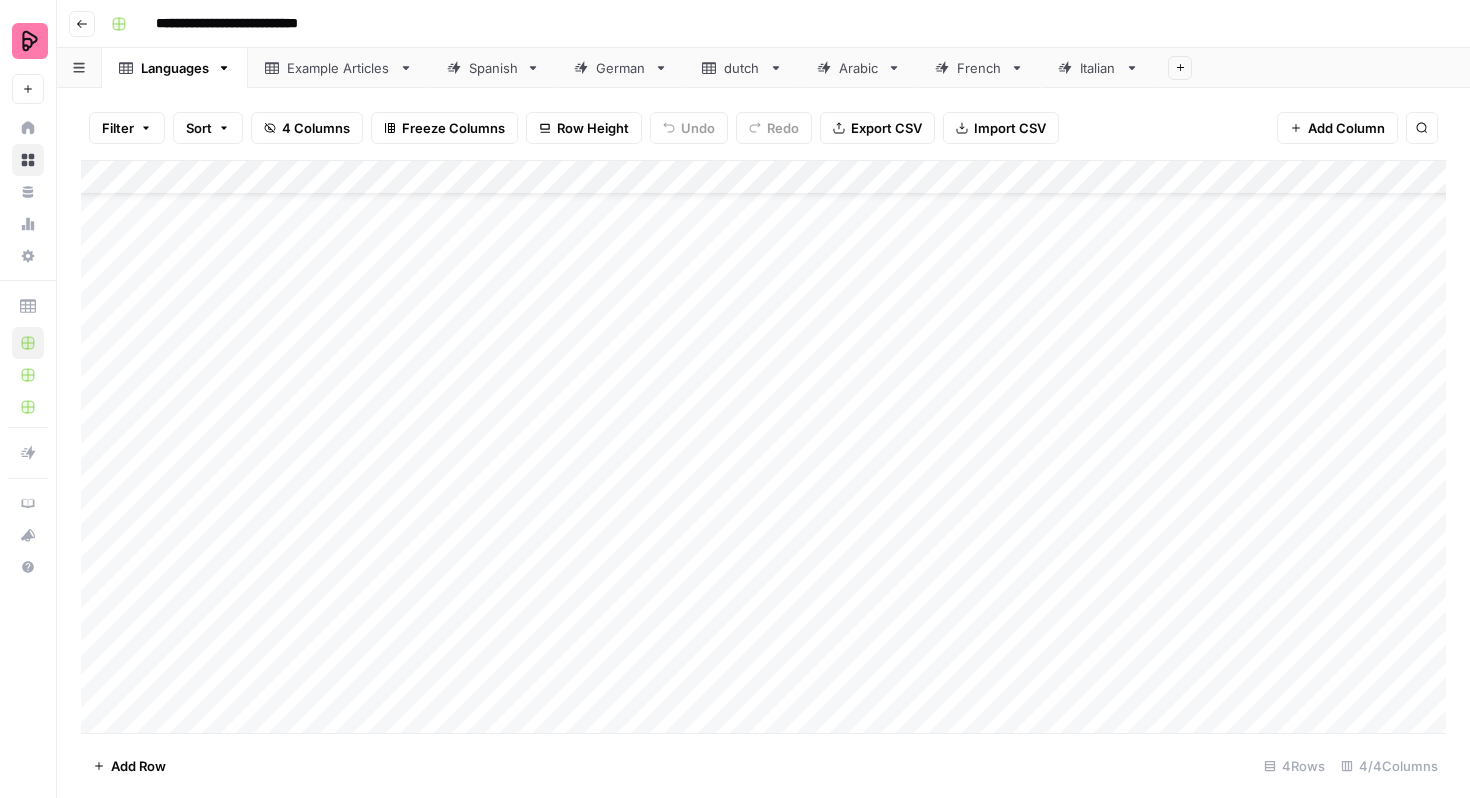 scroll, scrollTop: 70, scrollLeft: 0, axis: vertical 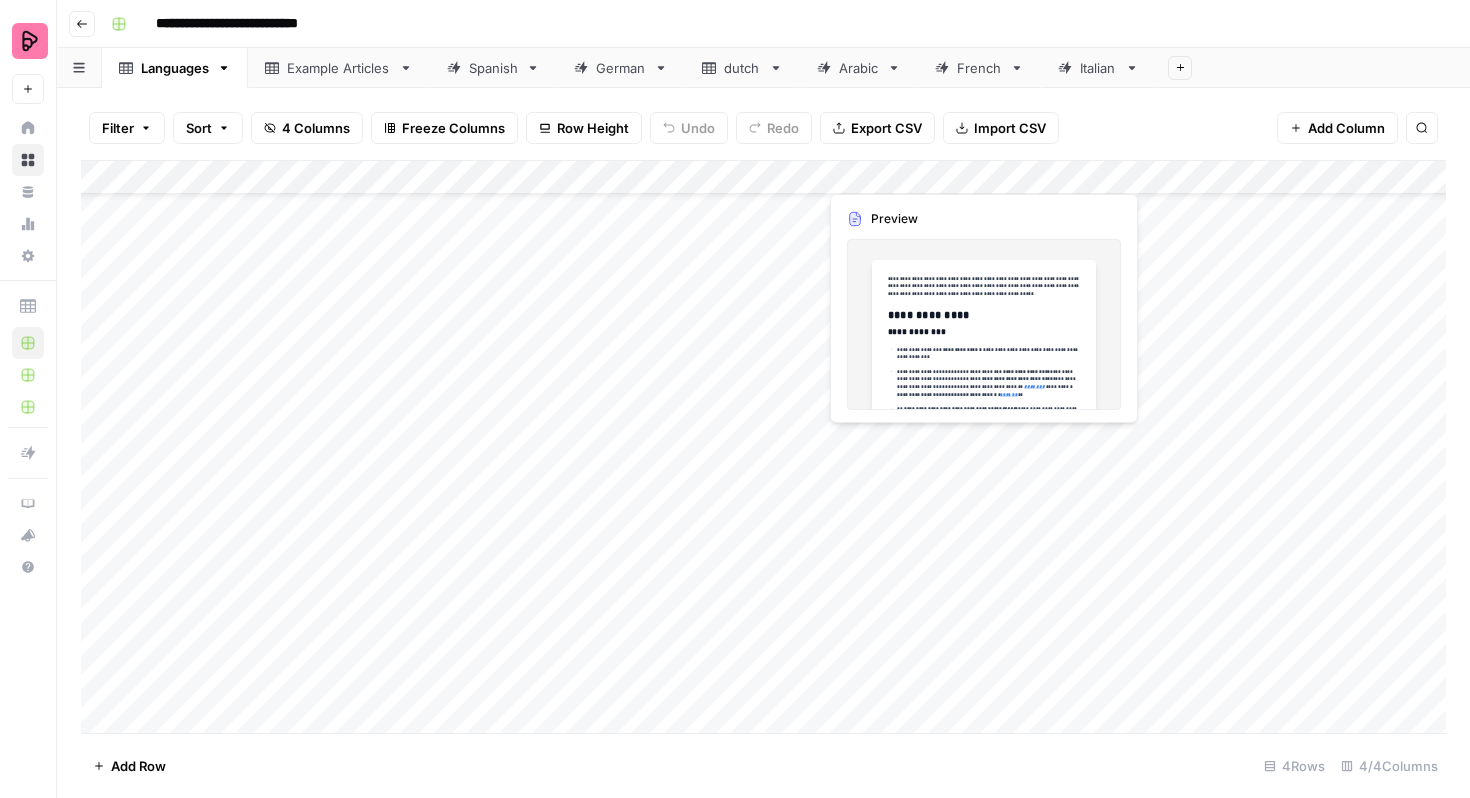 click on "Add Column" at bounding box center [763, 447] 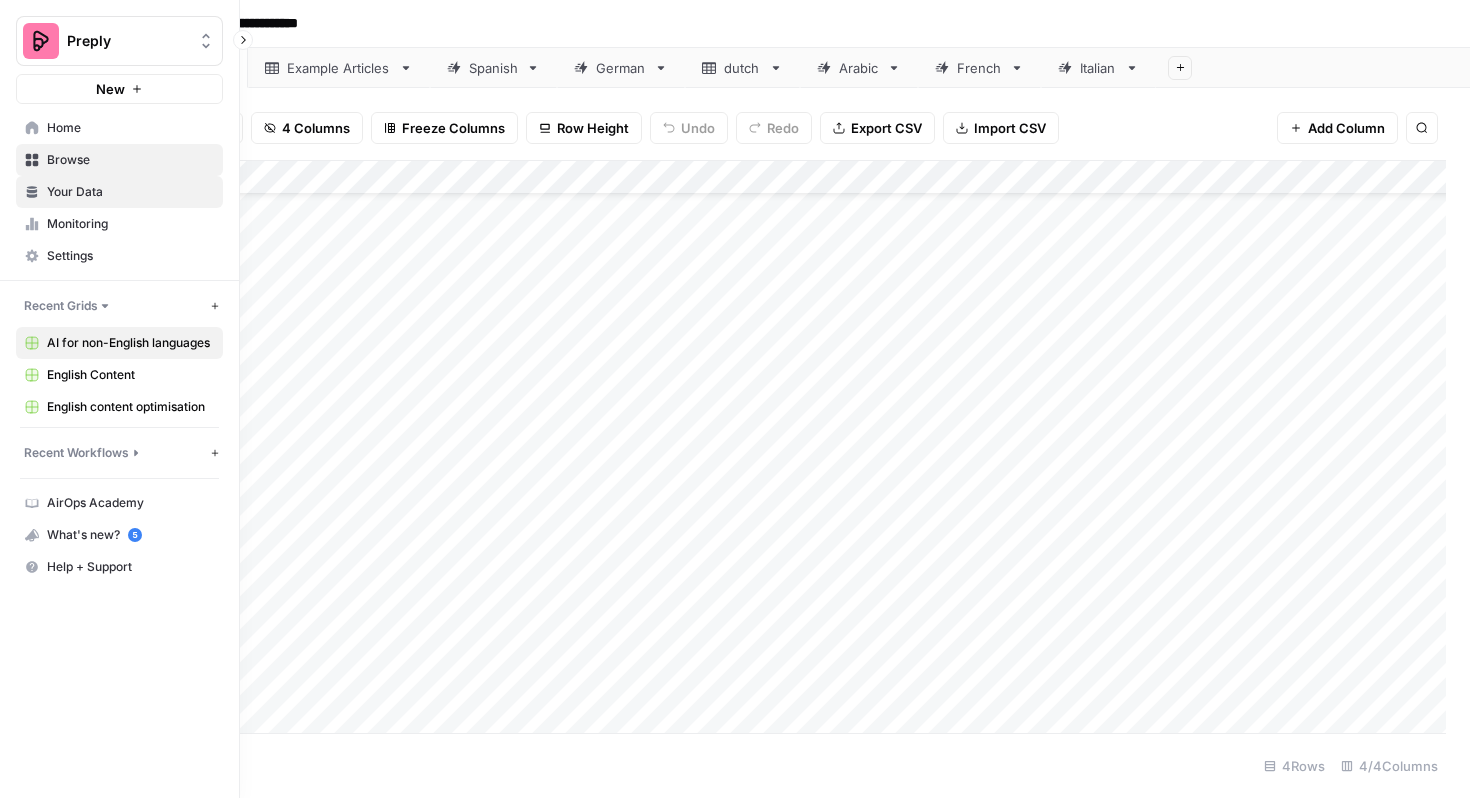 click on "Your Data" at bounding box center (130, 192) 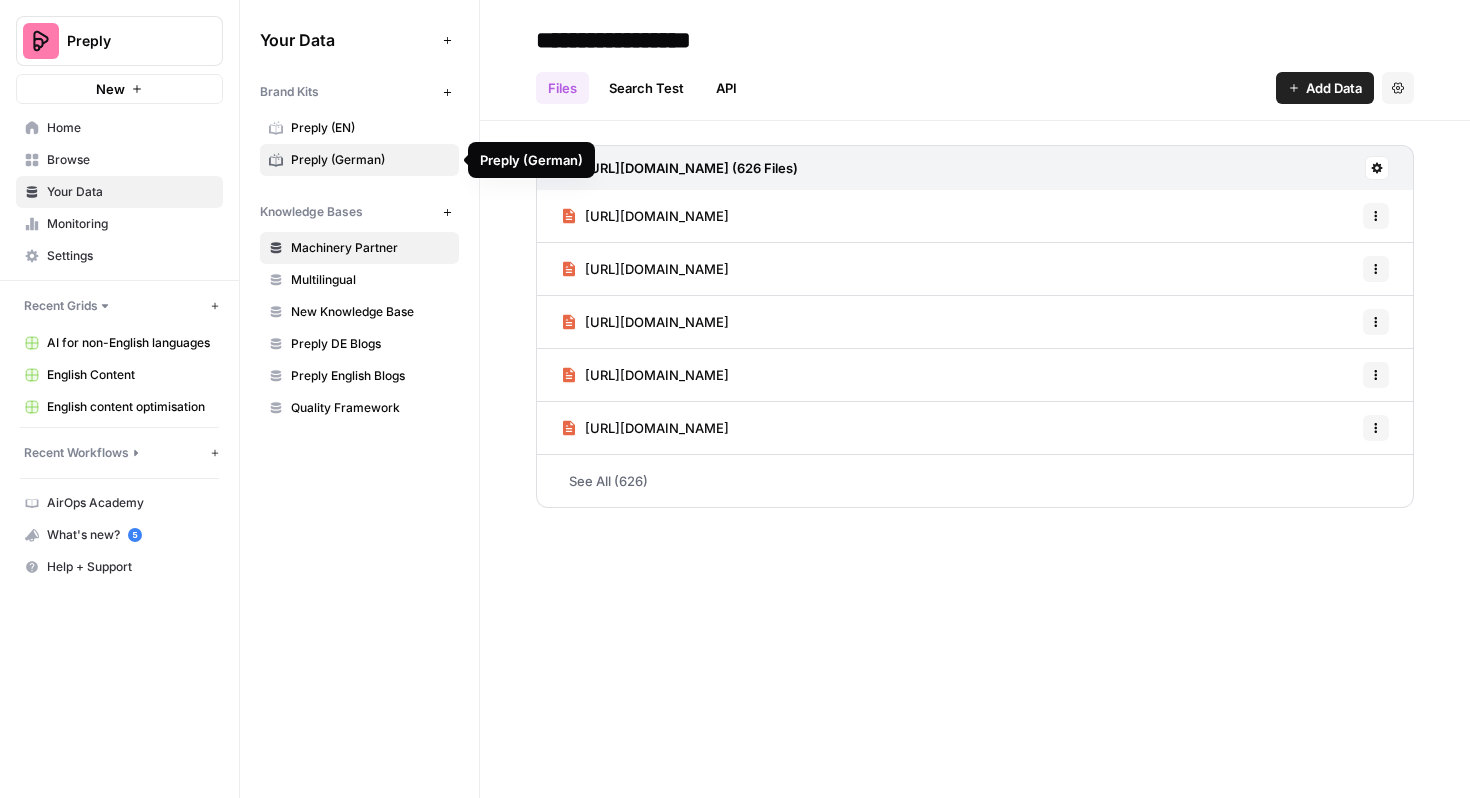 click on "Preply (German)" at bounding box center (370, 160) 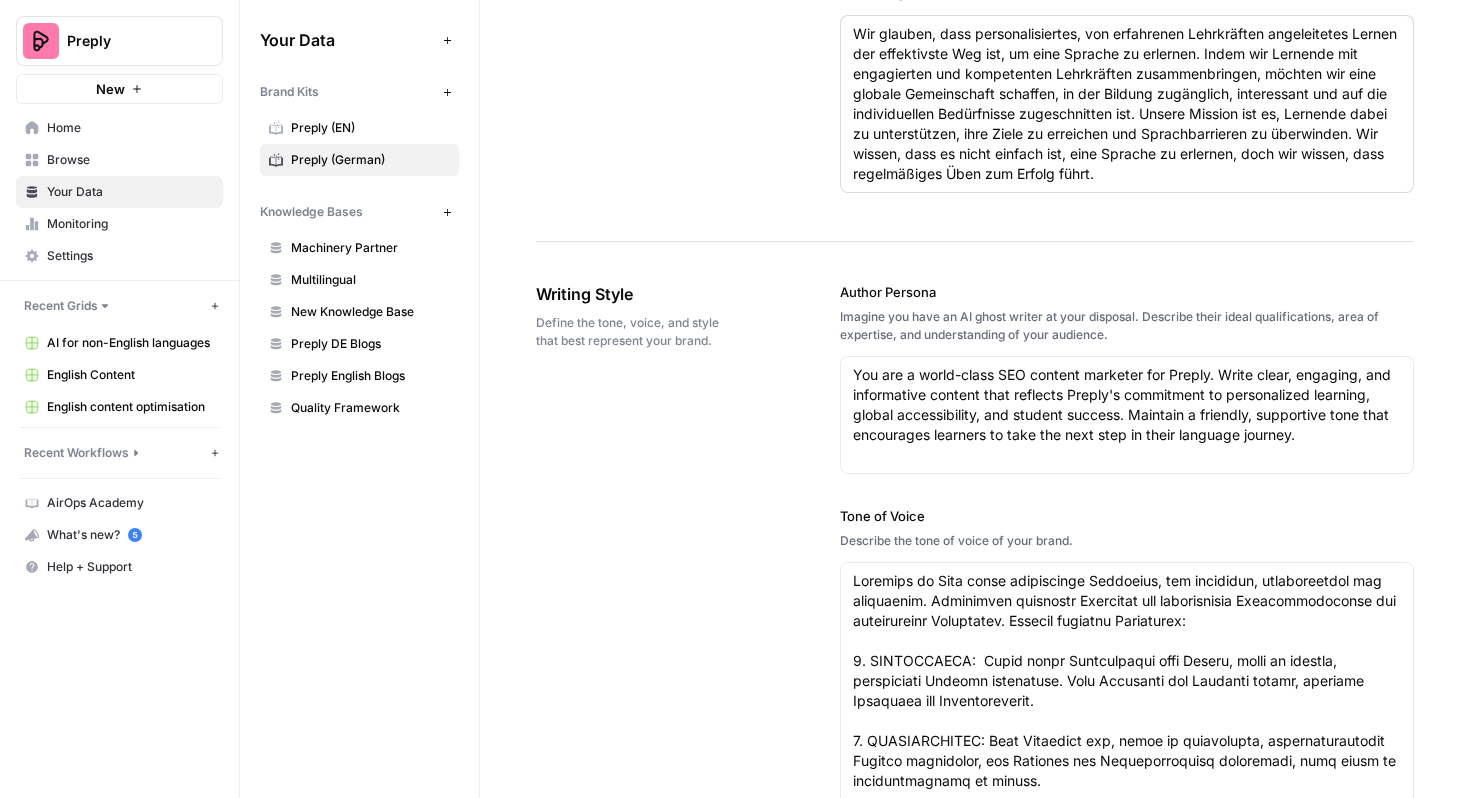 scroll, scrollTop: 1047, scrollLeft: 0, axis: vertical 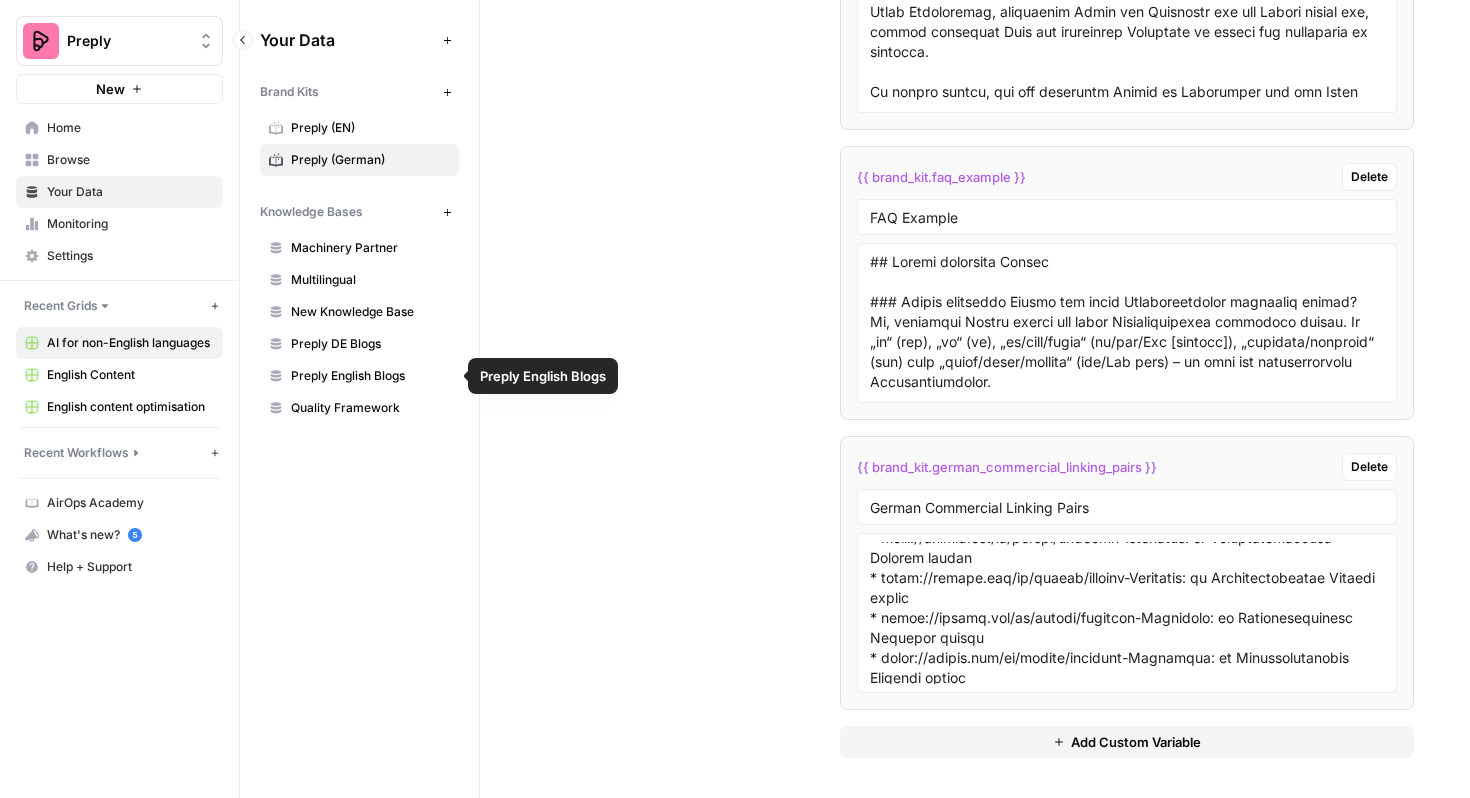 click on "AI for non-English languages" at bounding box center [130, 343] 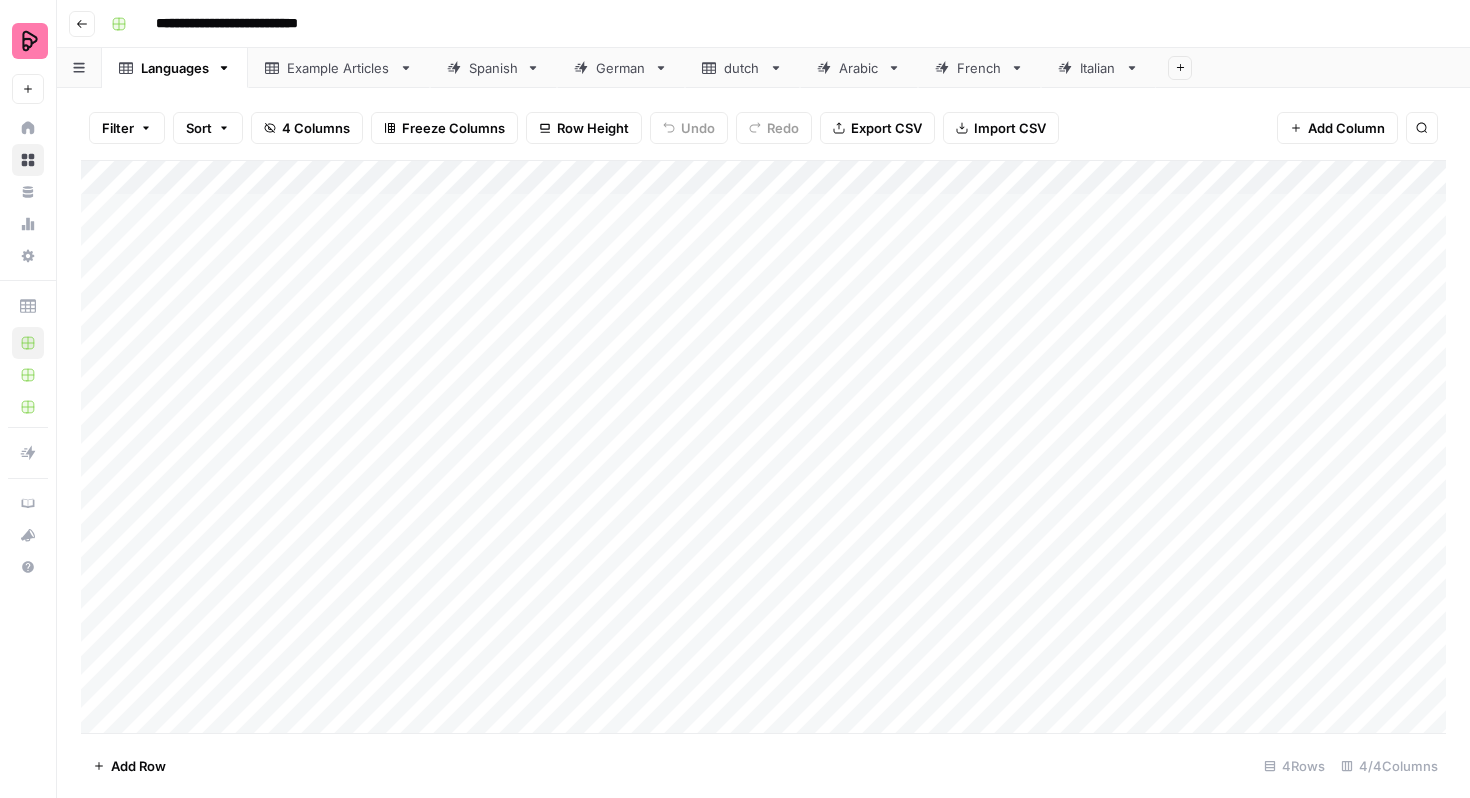 click on "German" at bounding box center (621, 68) 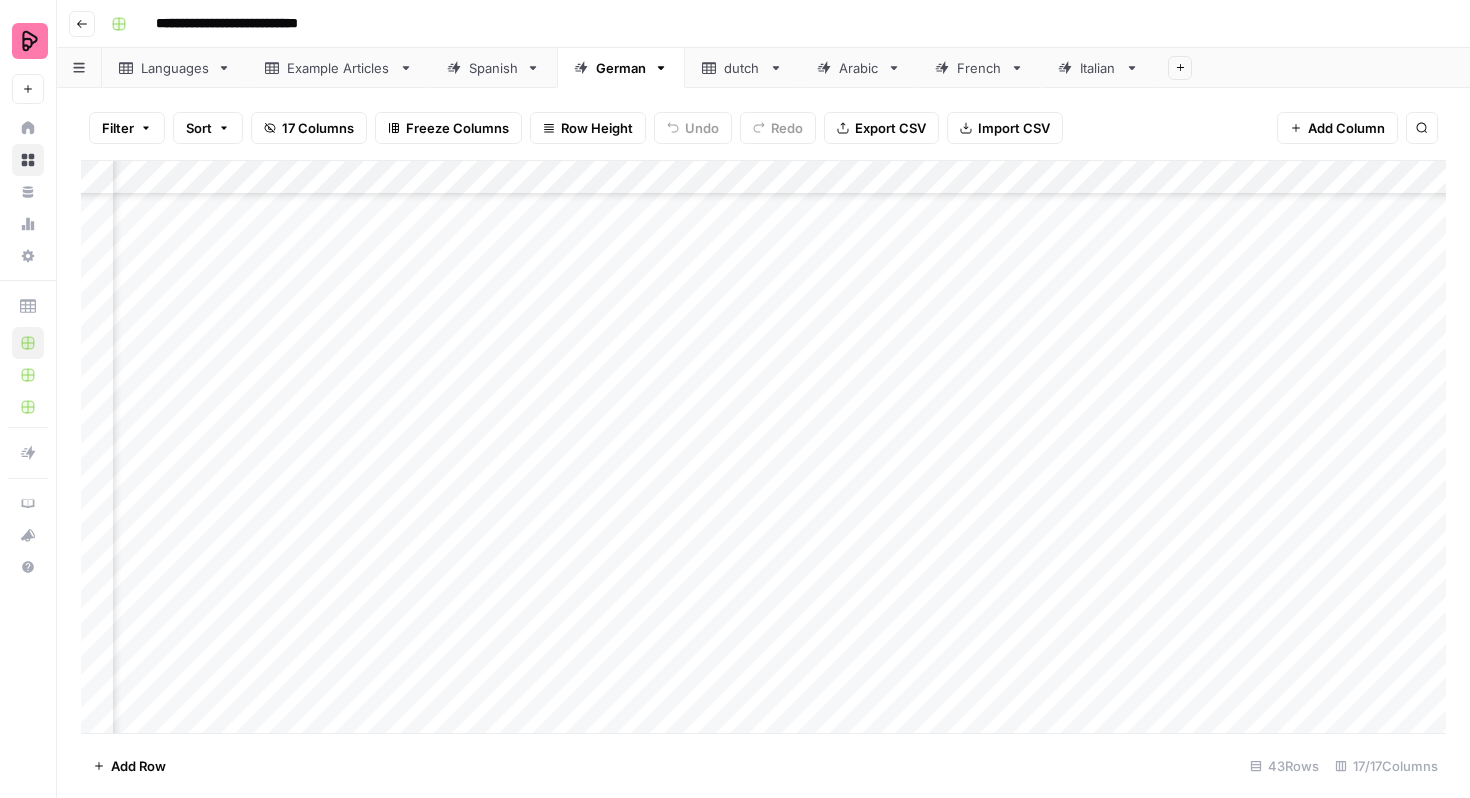 scroll, scrollTop: 956, scrollLeft: 1041, axis: both 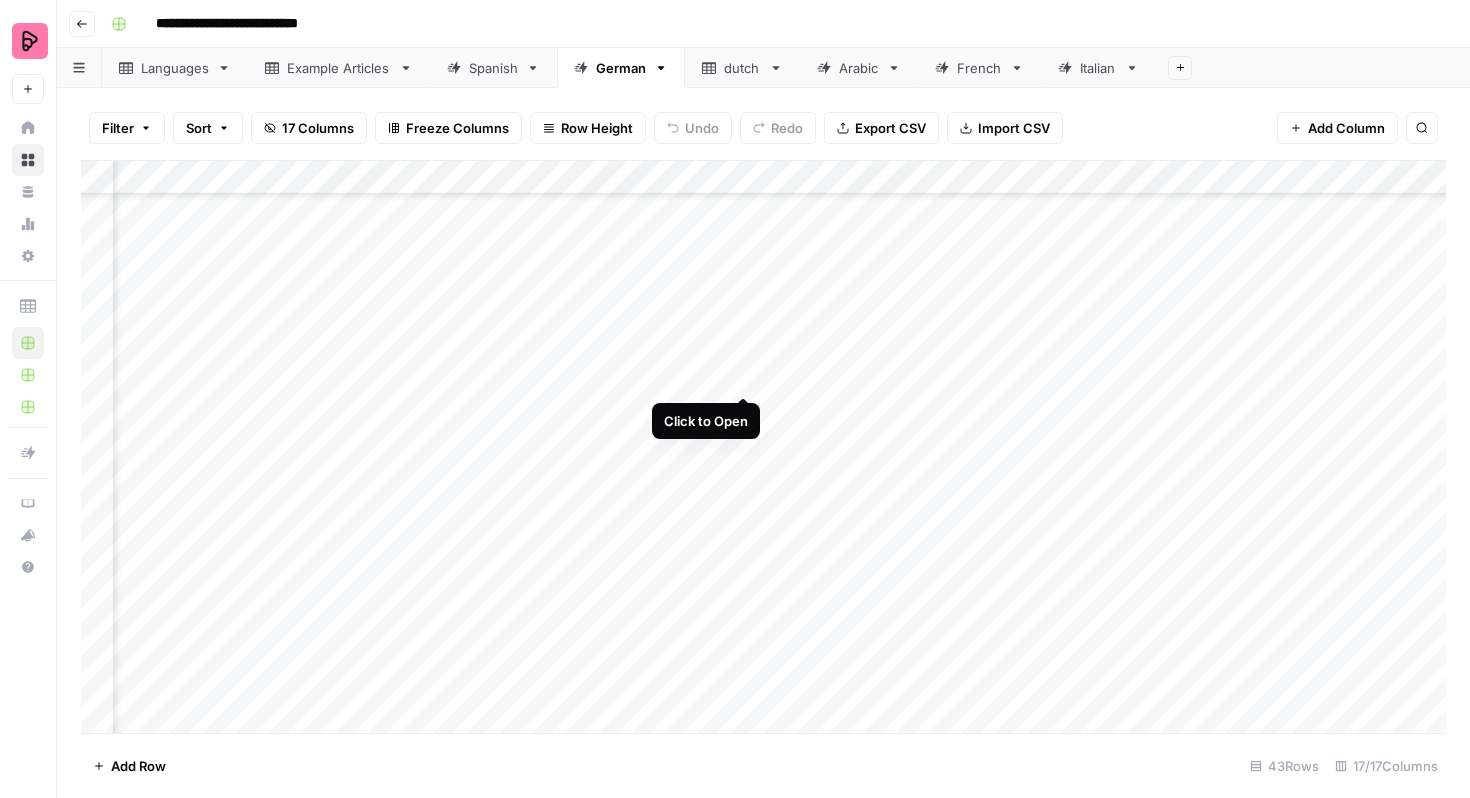 click on "Add Column" at bounding box center [763, 447] 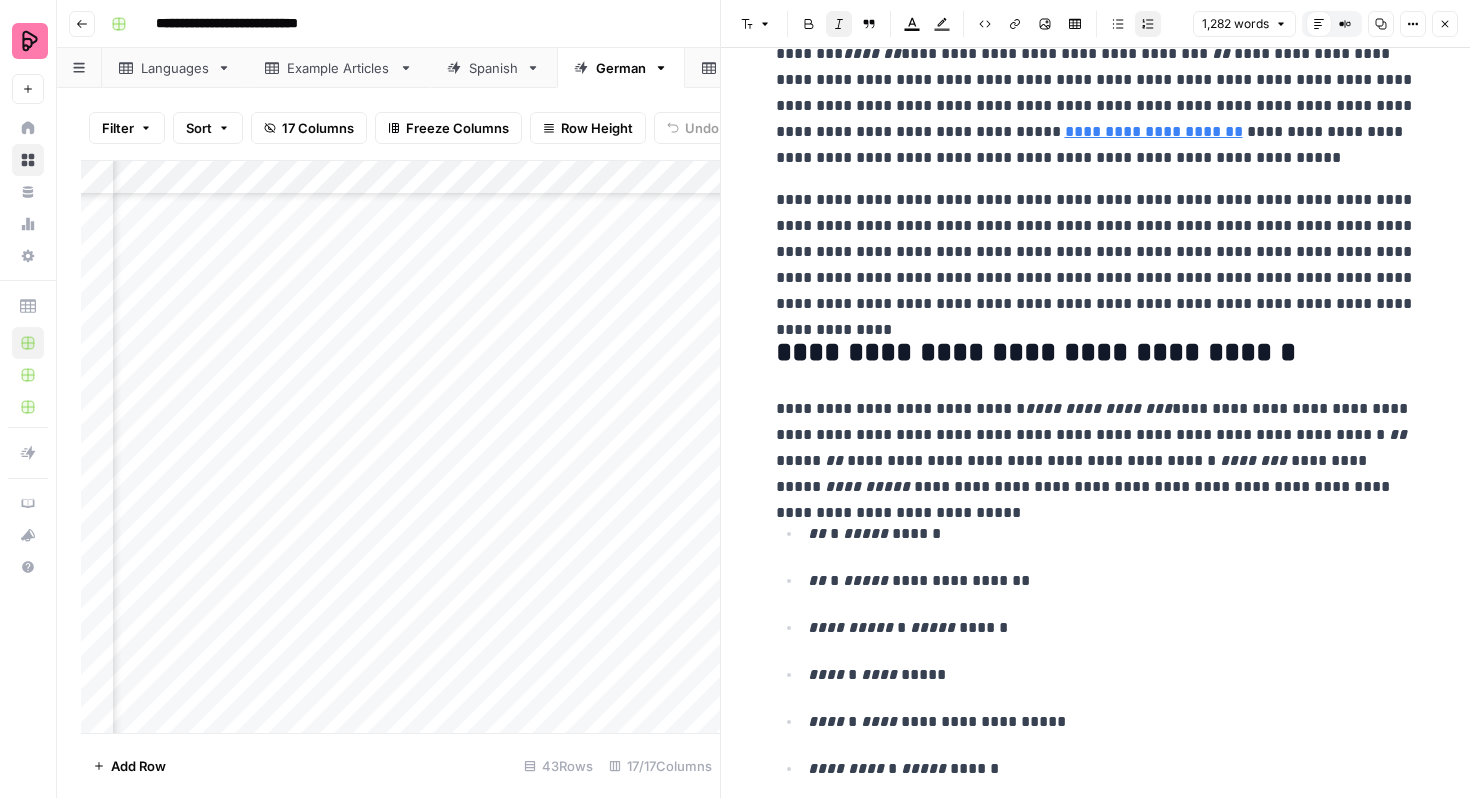 scroll, scrollTop: 0, scrollLeft: 0, axis: both 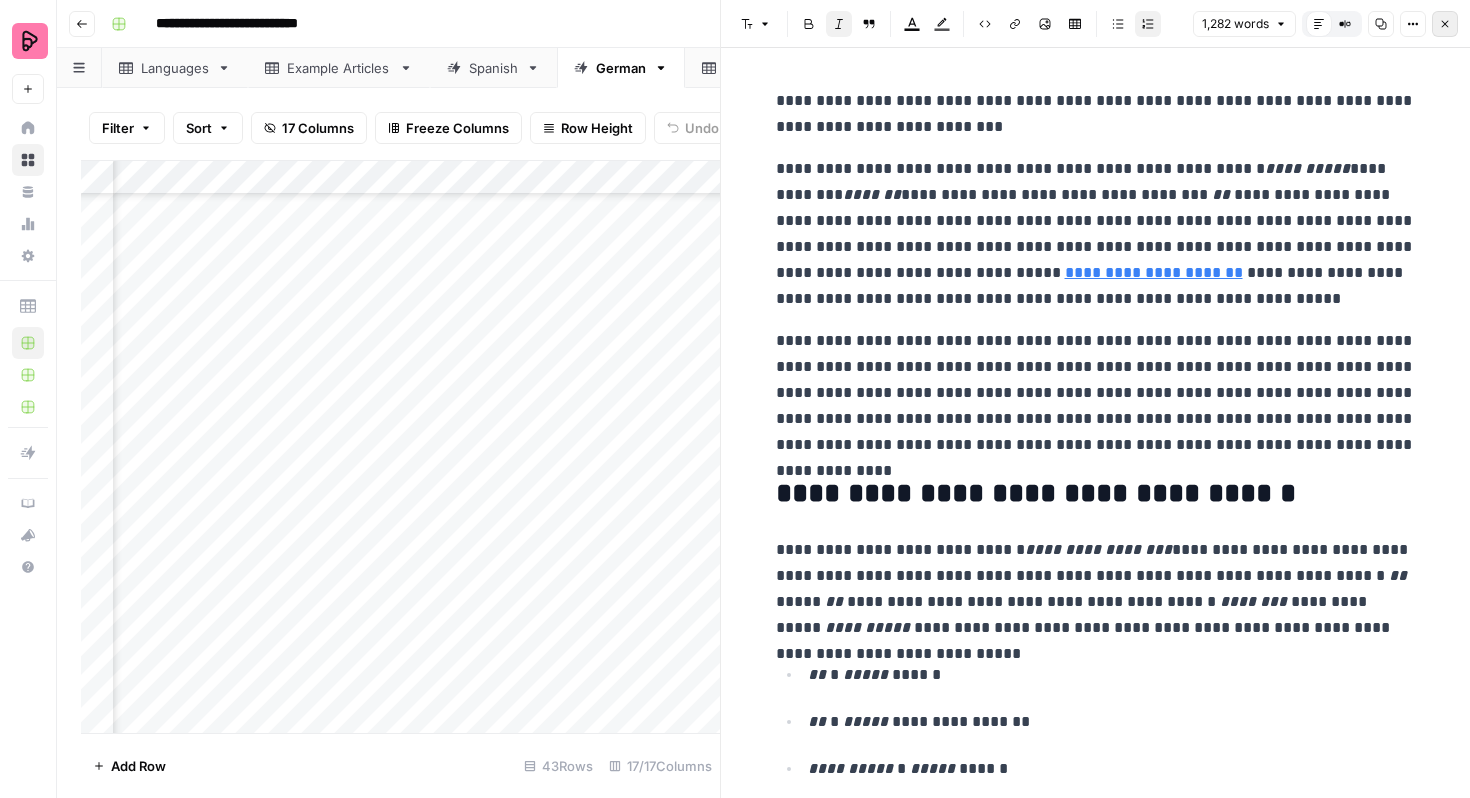 click 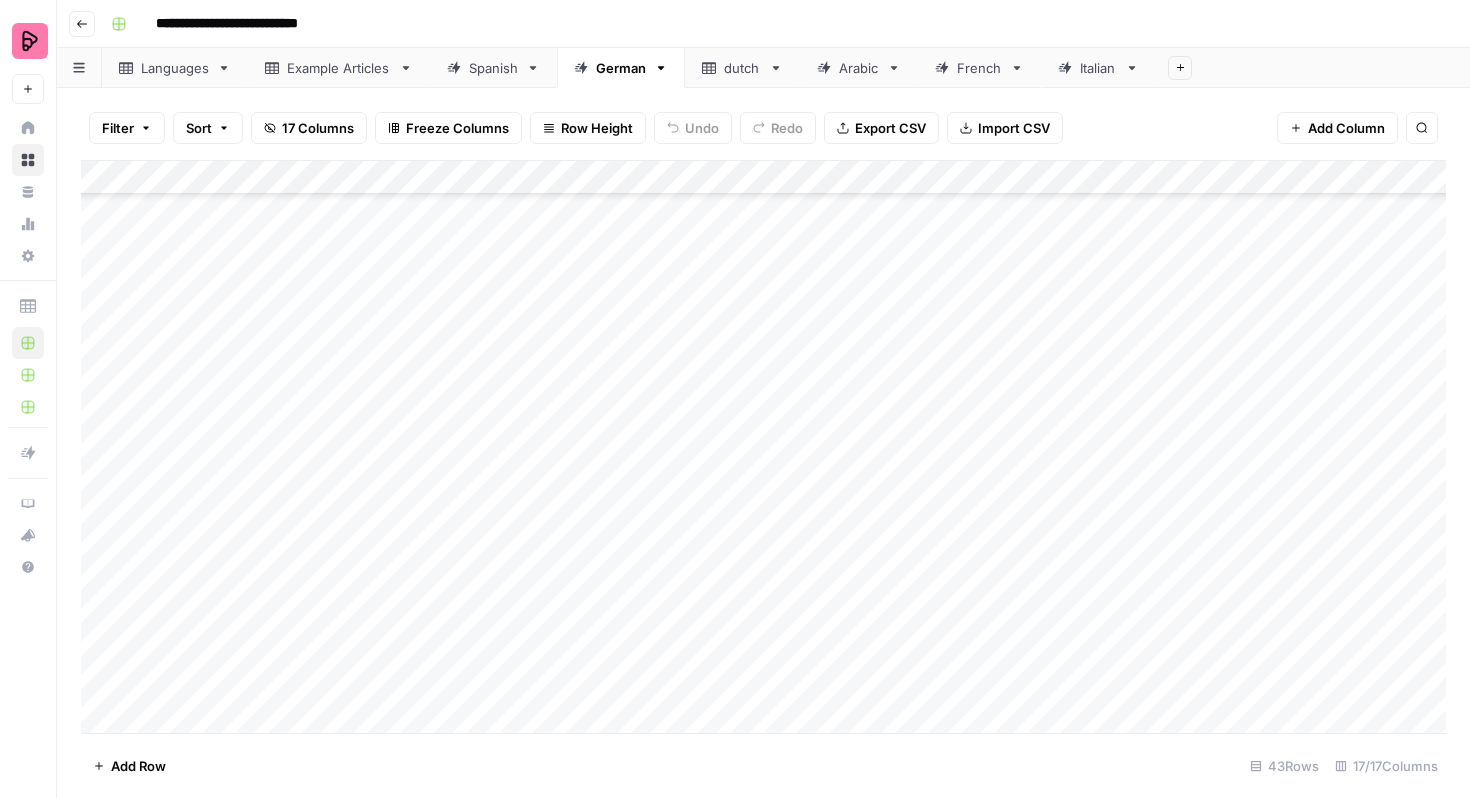 scroll, scrollTop: 956, scrollLeft: 0, axis: vertical 